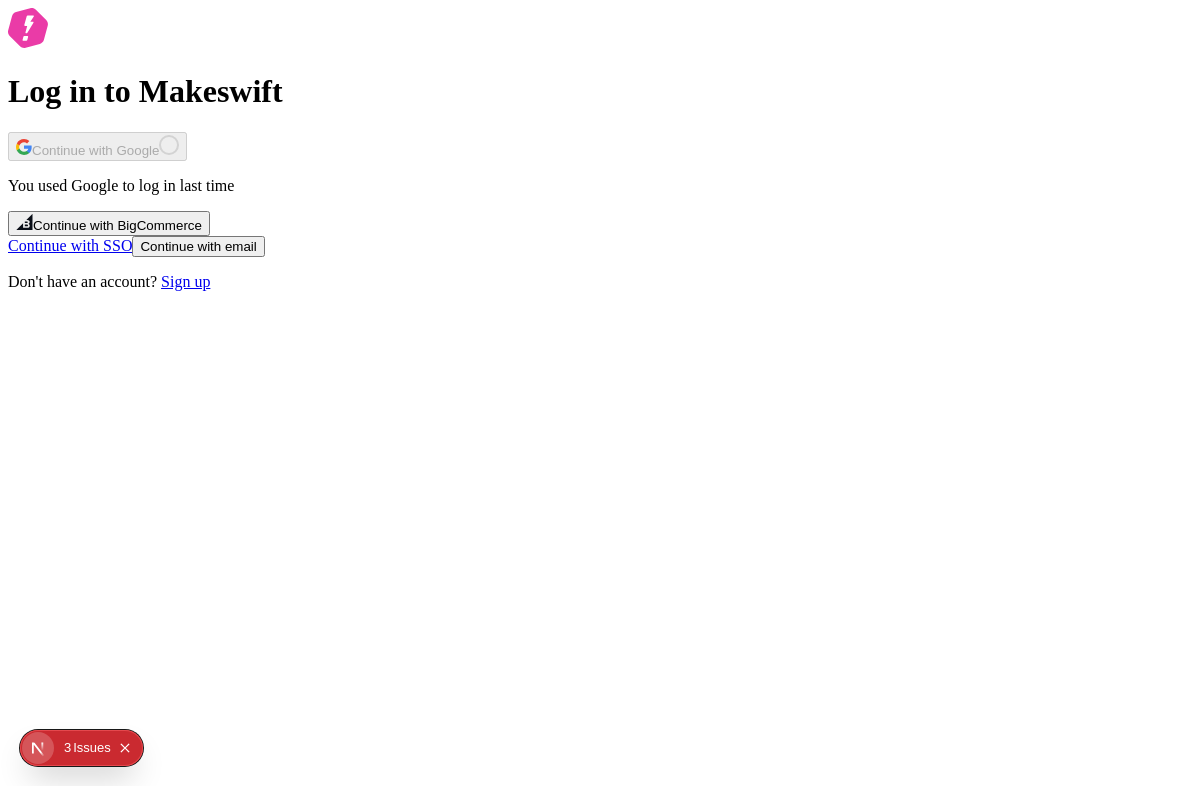 scroll, scrollTop: 0, scrollLeft: 0, axis: both 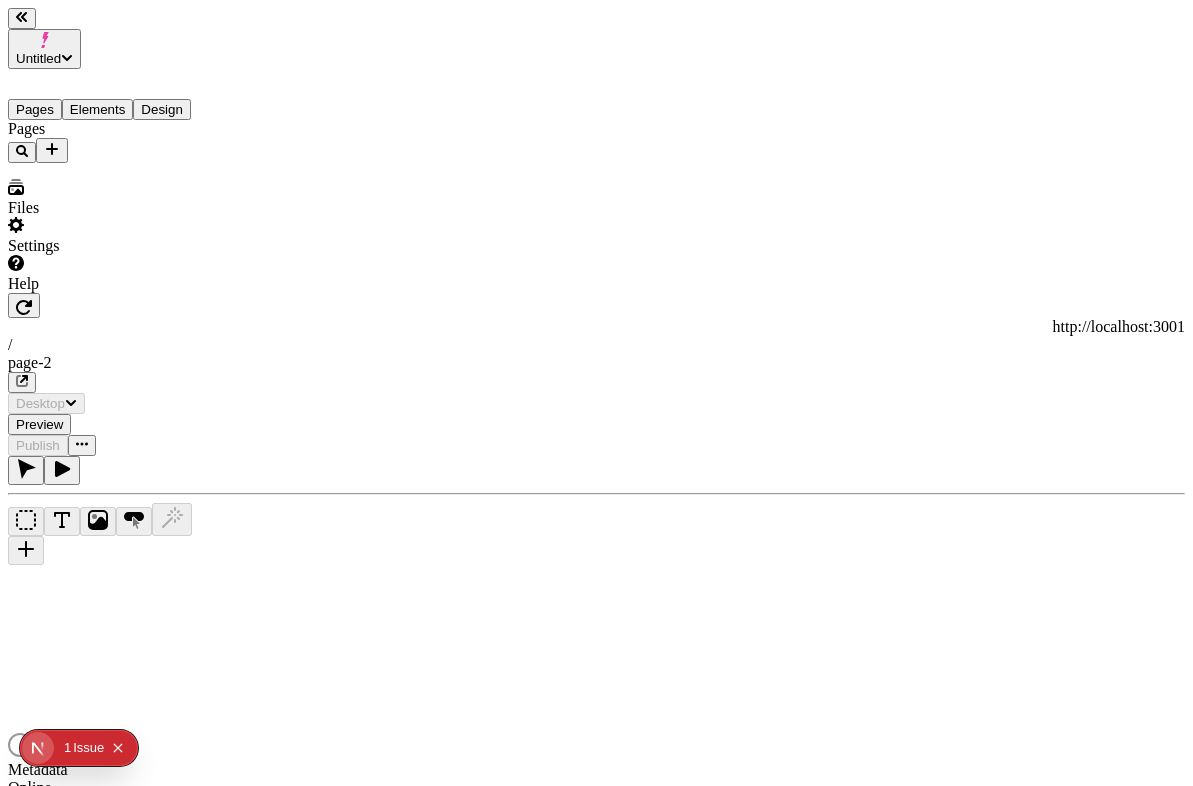 type on "/page-2" 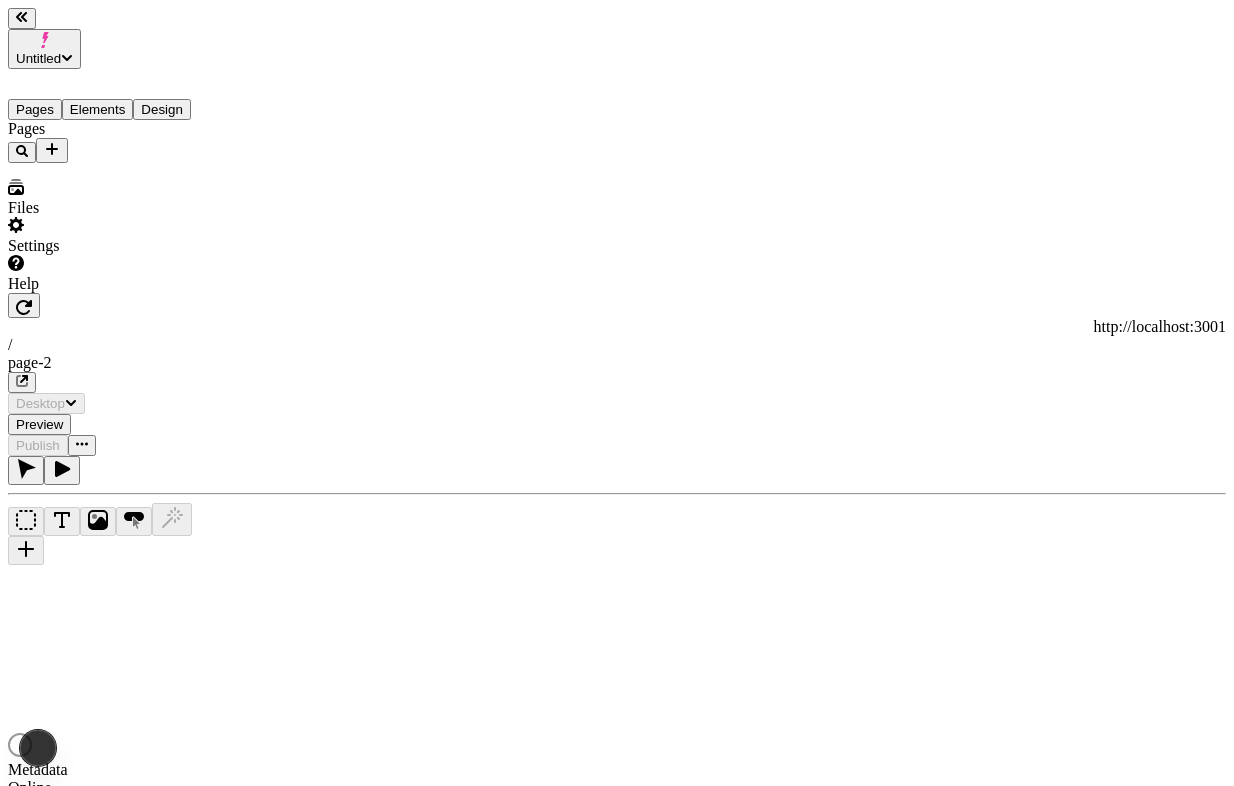scroll, scrollTop: 0, scrollLeft: 0, axis: both 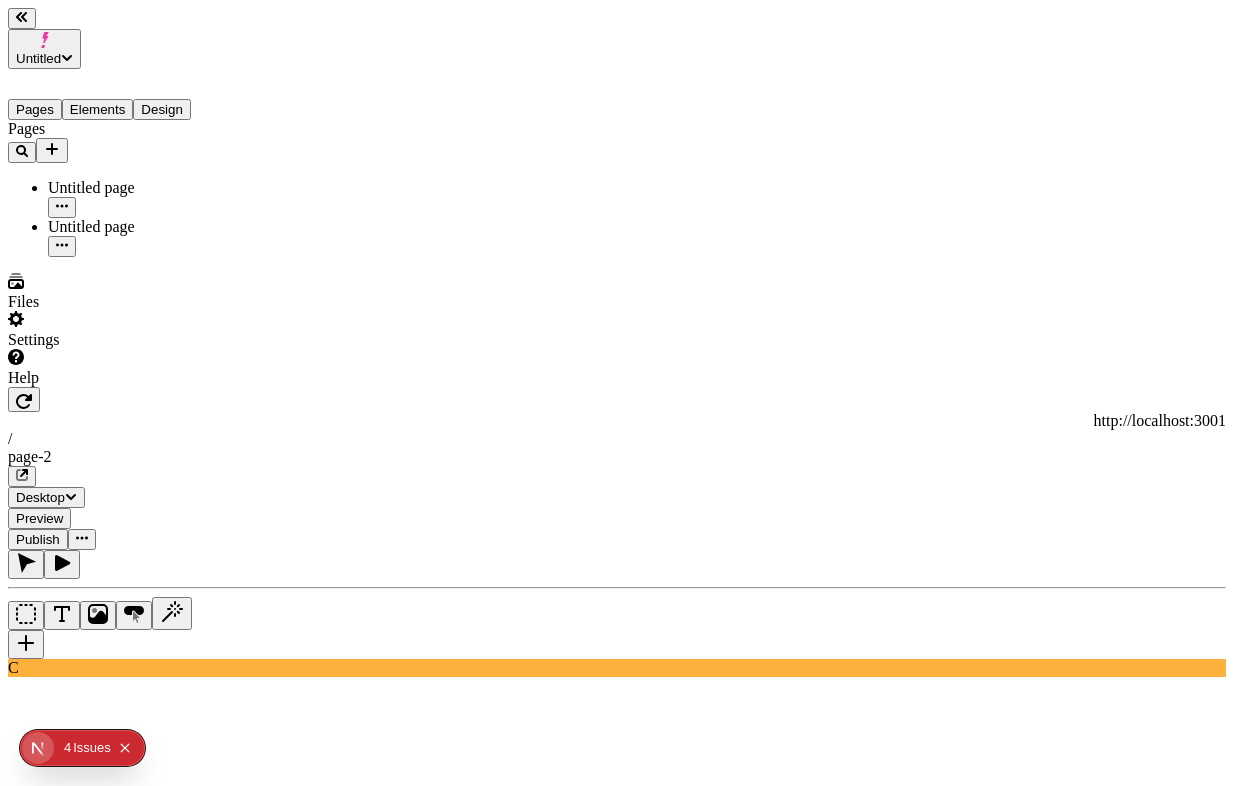 click on "Untitled Pages Elements Design Pages Untitled page Untitled page Files Settings Help http://localhost:3001 / page-2 Desktop Preview Publish C Metadata Online Path /page-2 Title Description Social Image Choose an image Choose Exclude from search engines Canonical URL Sitemap priority 0.75 Sitemap frequency Hourly Snippets AI Page" at bounding box center [617, 1105] 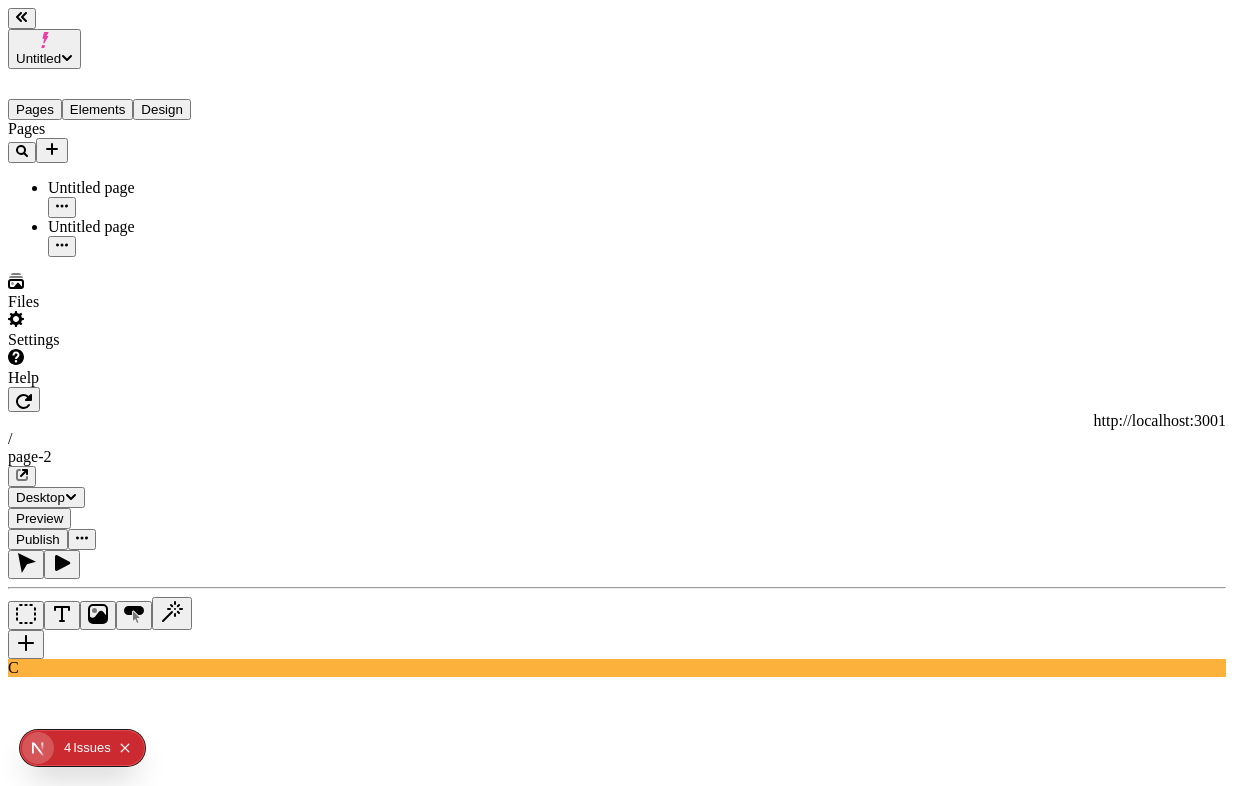 click at bounding box center [88, 1593] 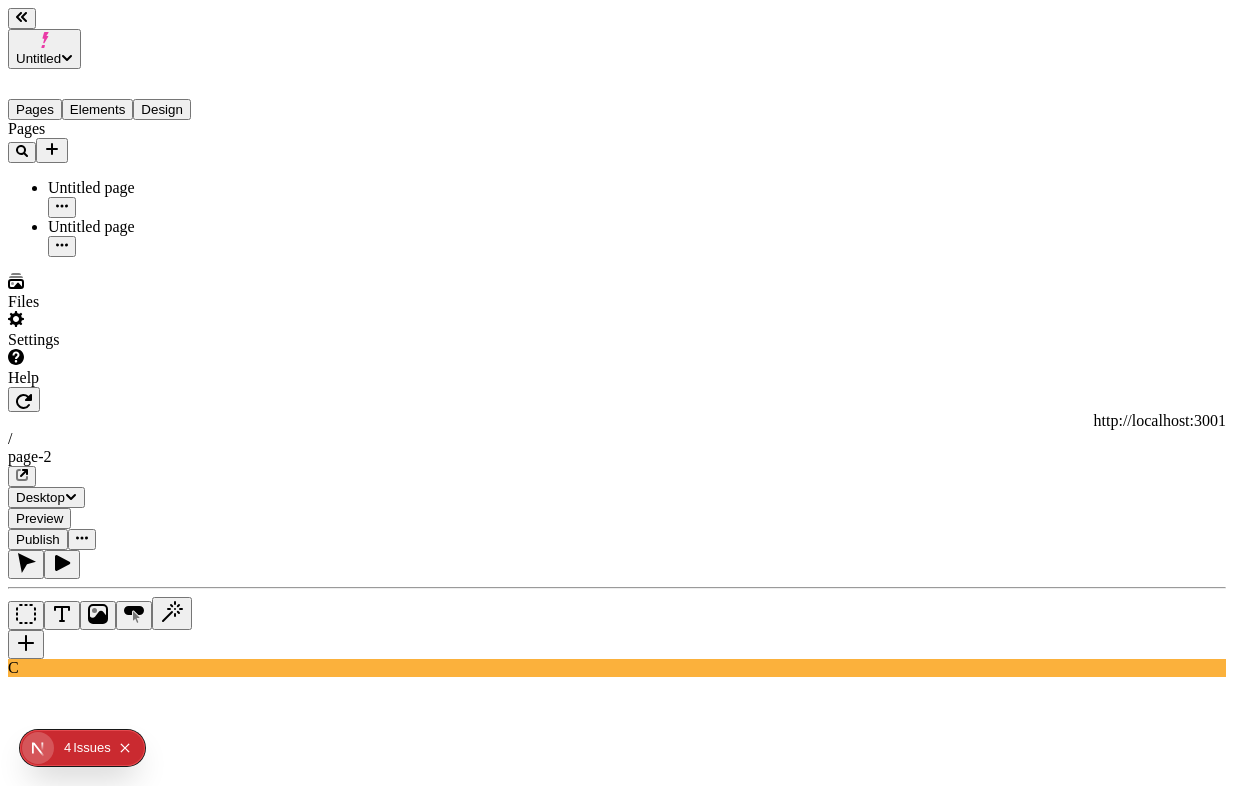 click on "two buttons side by side but stacked vertically on mobile" at bounding box center [128, 1590] 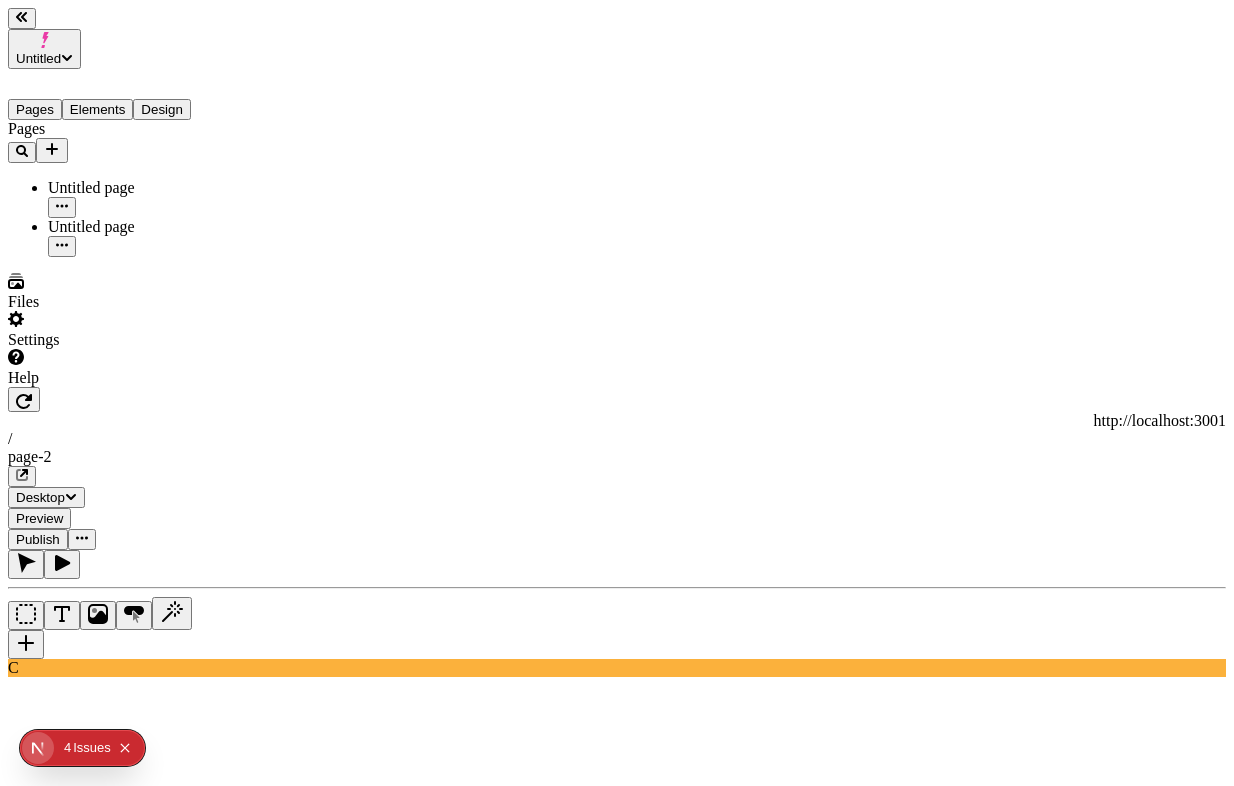 click on "two buttons side by side but stacked vertically on mobile" at bounding box center (128, 1590) 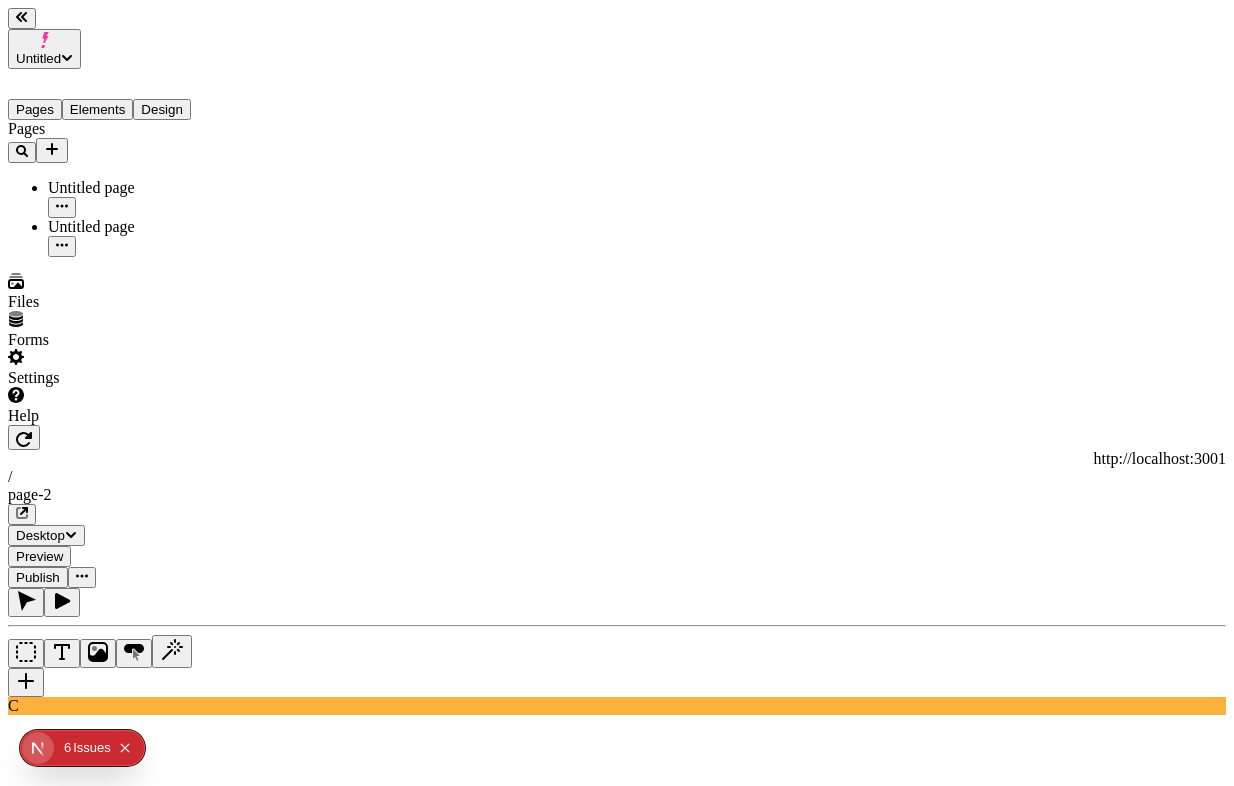 click on "Try Again" at bounding box center (44, 1692) 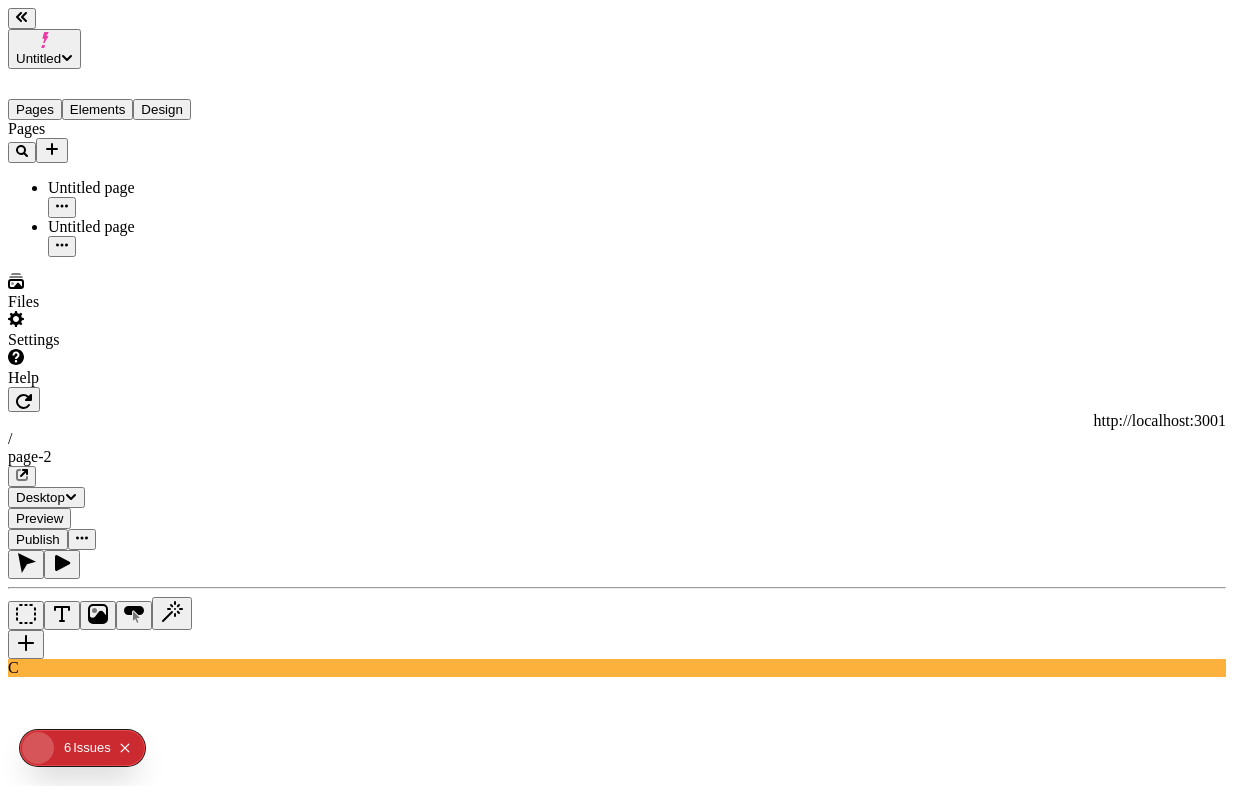 scroll, scrollTop: 0, scrollLeft: 0, axis: both 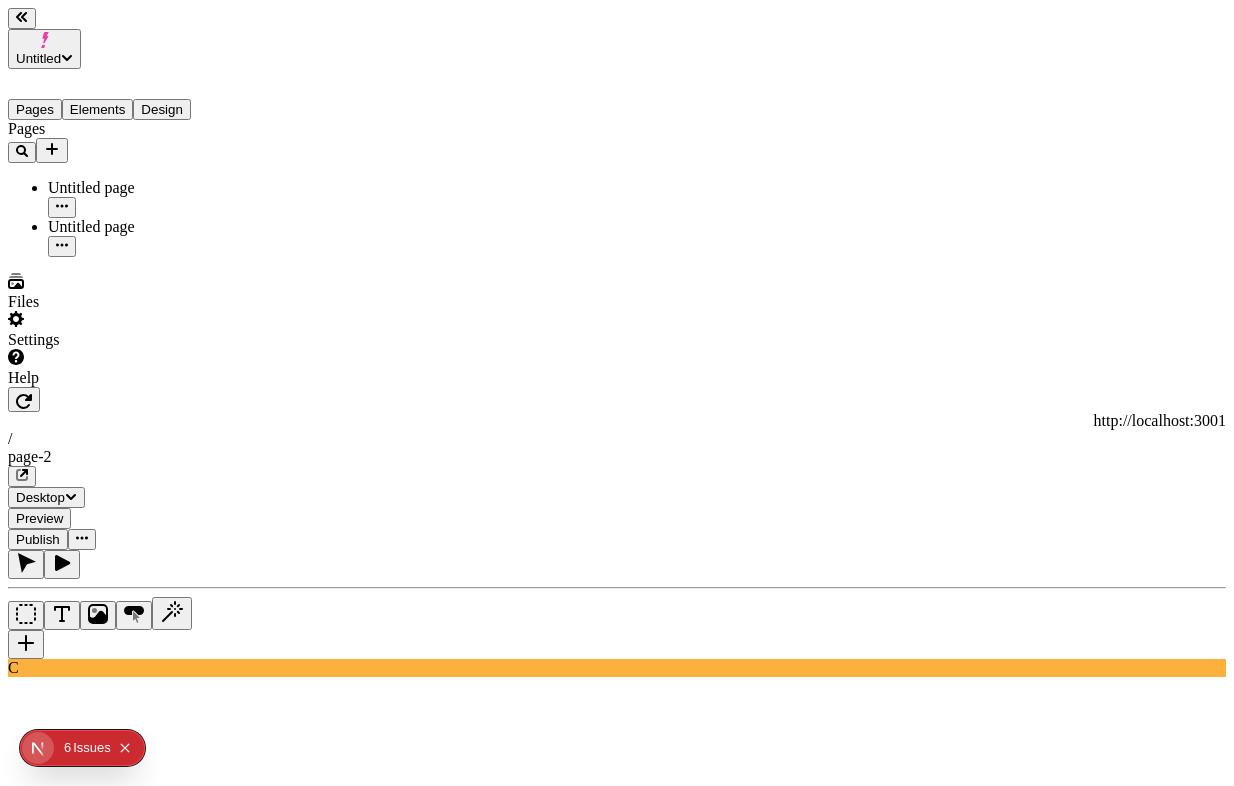 click on "Try Again" at bounding box center (44, 1690) 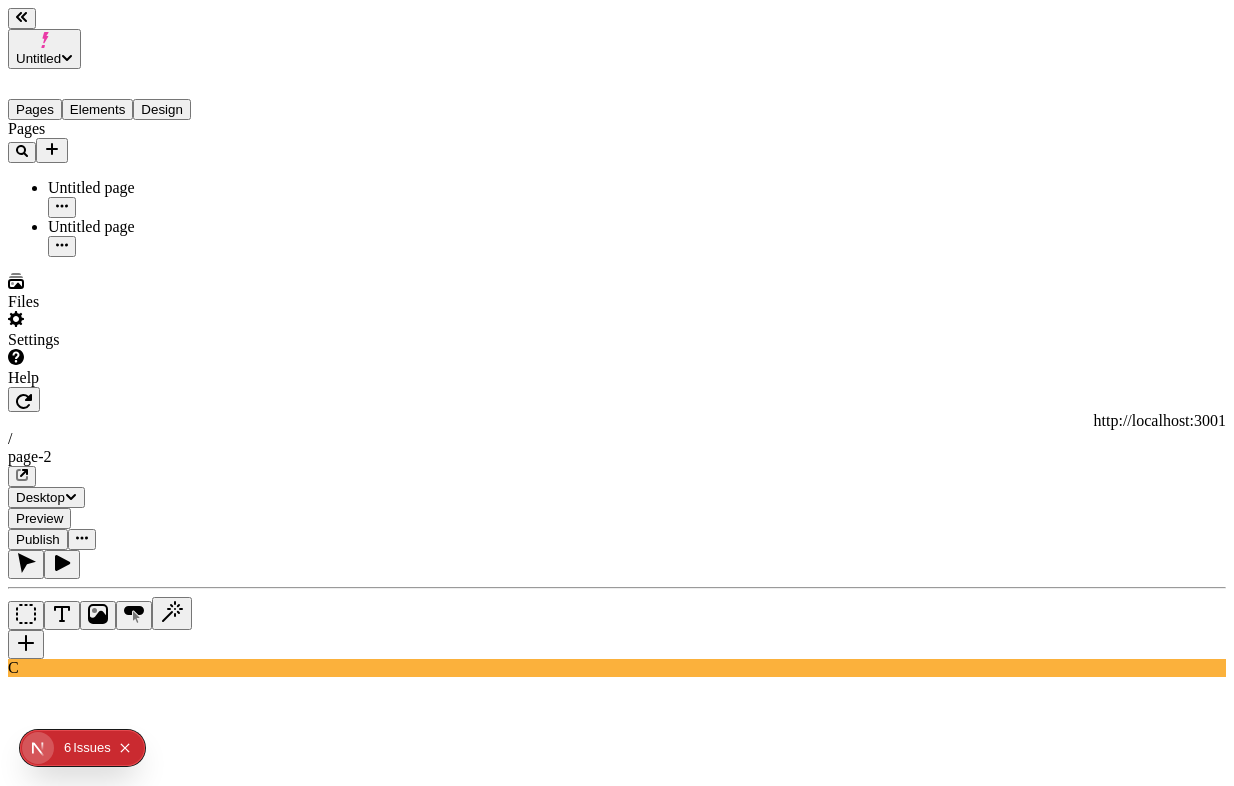 scroll, scrollTop: 0, scrollLeft: 0, axis: both 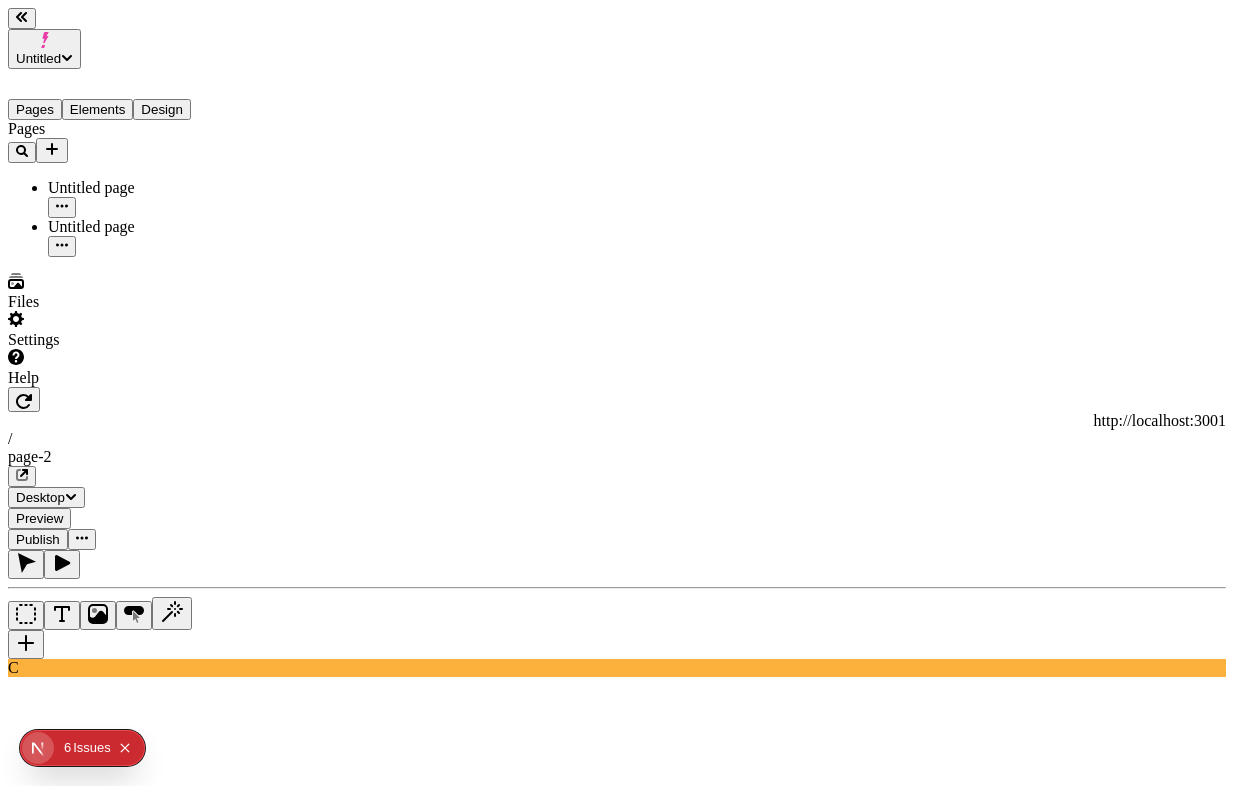 click on "Approve" at bounding box center [41, 1618] 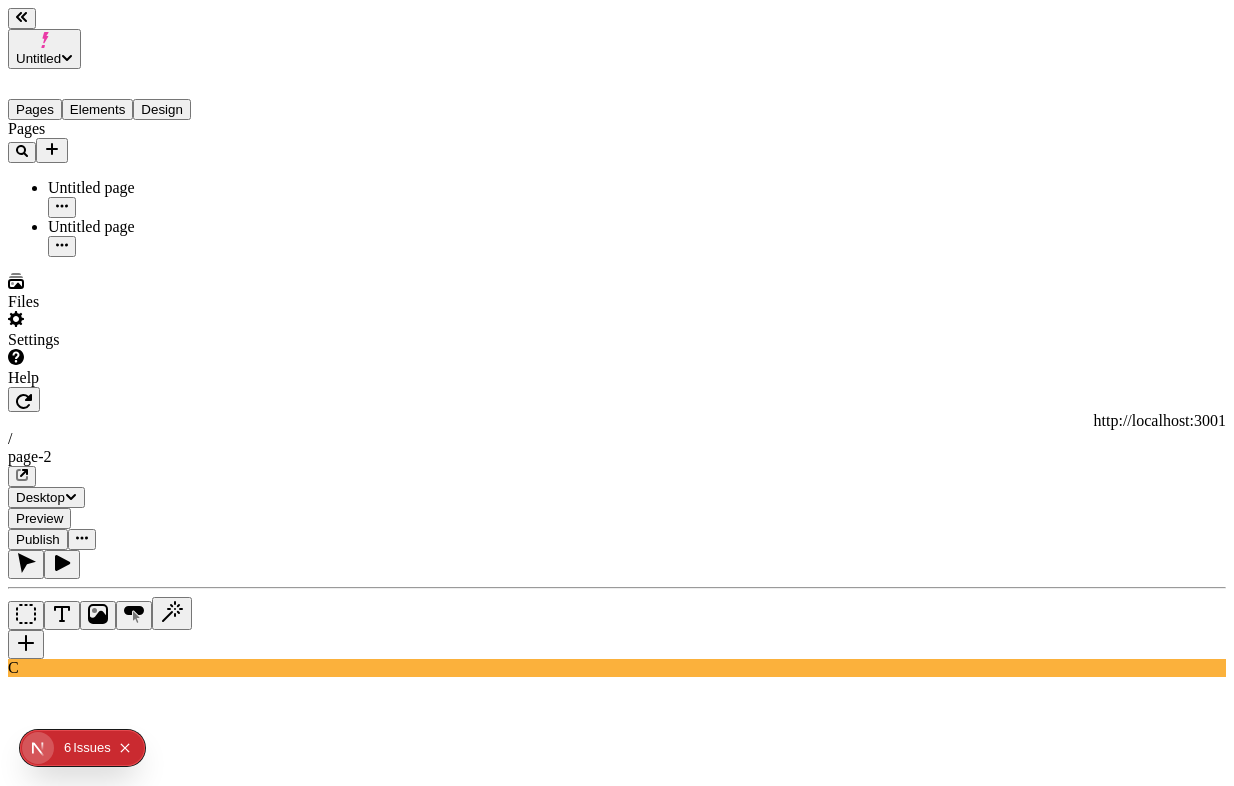 click on "Untitled Pages Elements Design Pages Untitled page Untitled page Files Settings Help http://localhost:3001 / page-2 Desktop Preview Publish C Metadata Online Path /page-2 Title Description Social Image Choose an image Choose Exclude from search engines Canonical URL Sitemap priority 0.75 Sitemap frequency Hourly Snippets AI Page" at bounding box center [617, 1105] 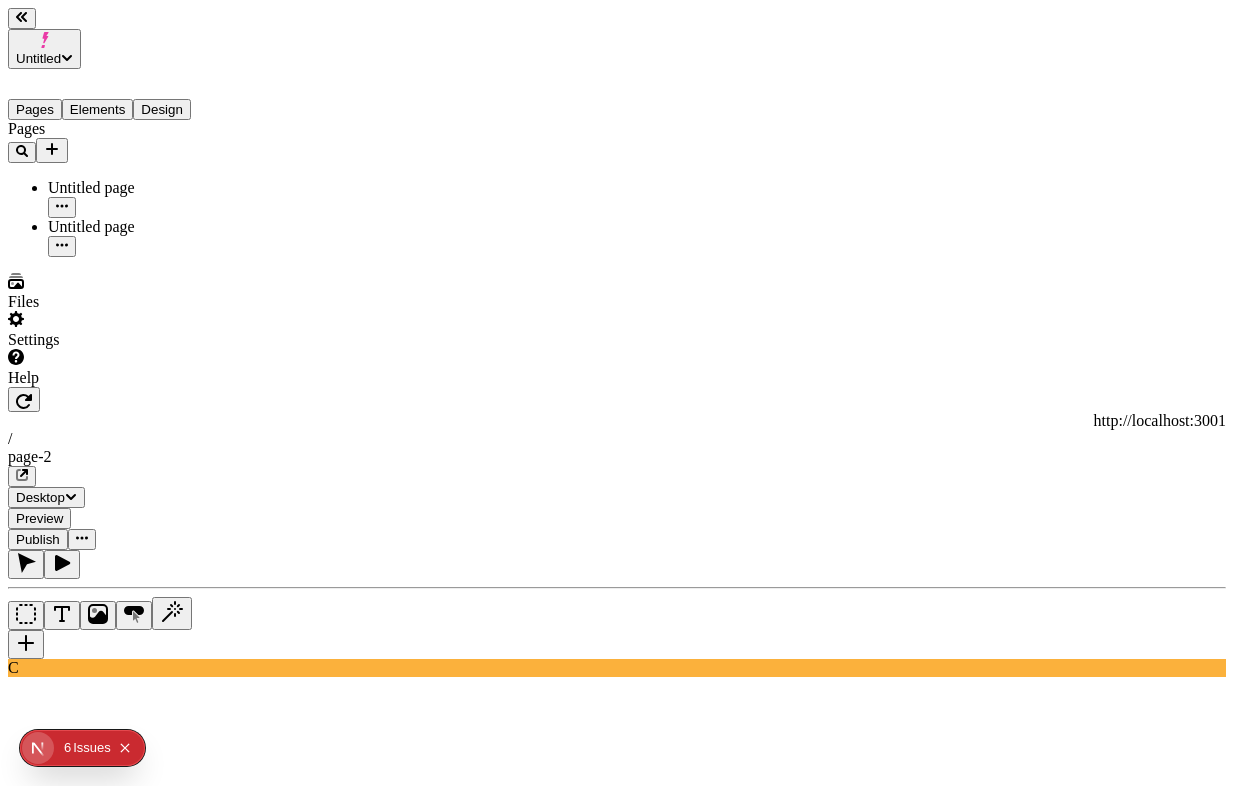 click at bounding box center (88, 1593) 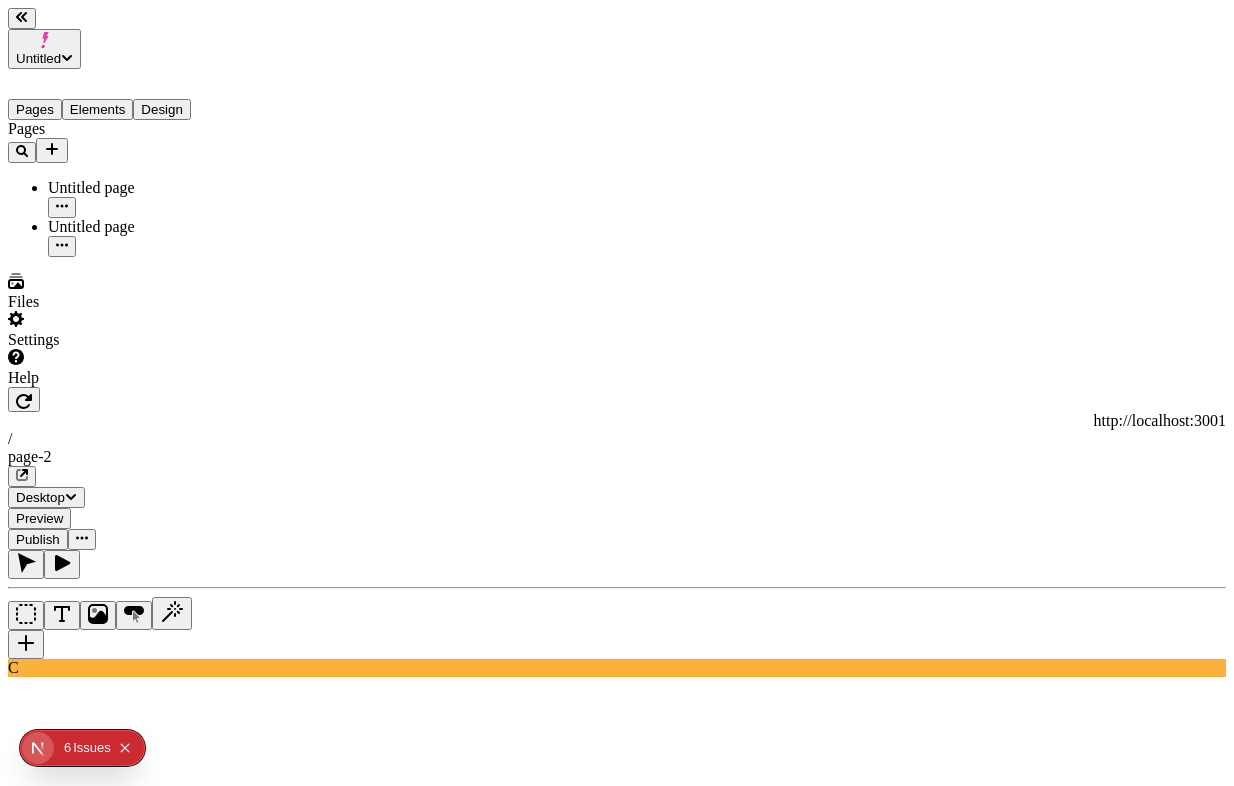click on "Try Again" at bounding box center [44, 1690] 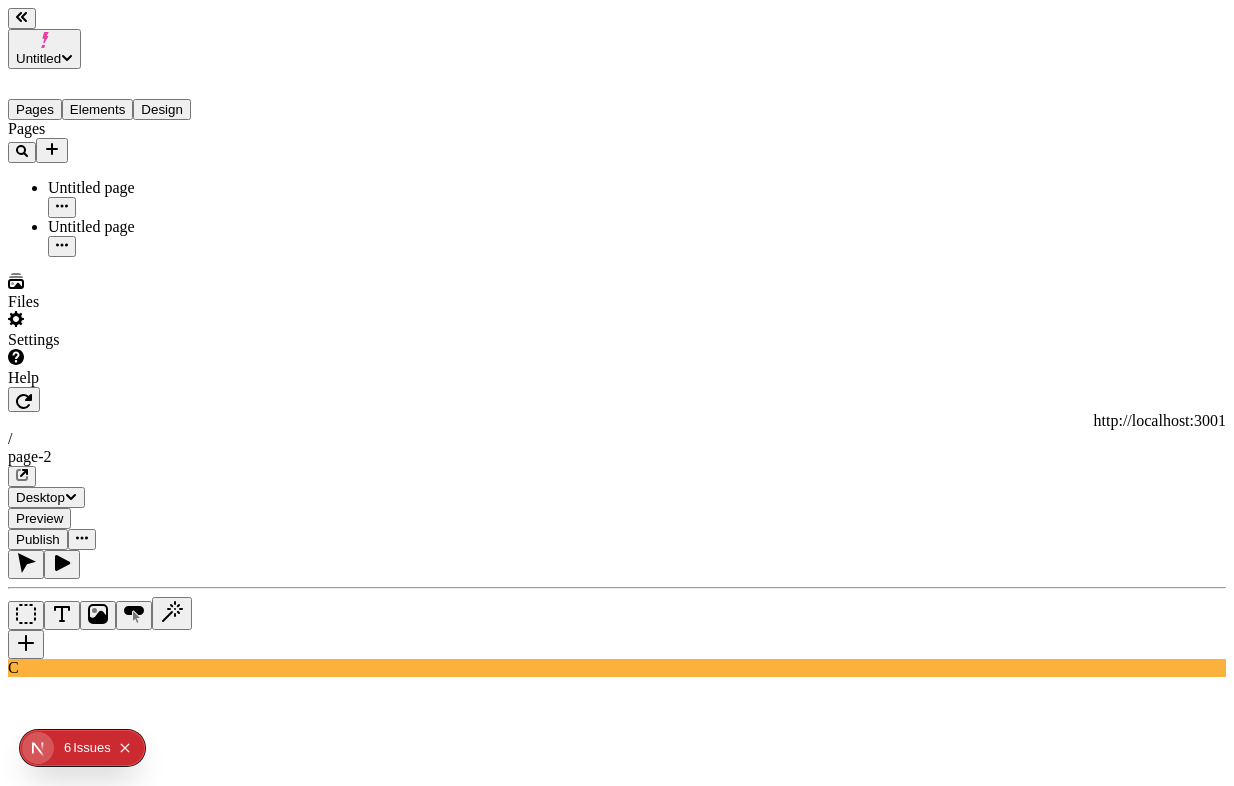 scroll, scrollTop: 0, scrollLeft: 0, axis: both 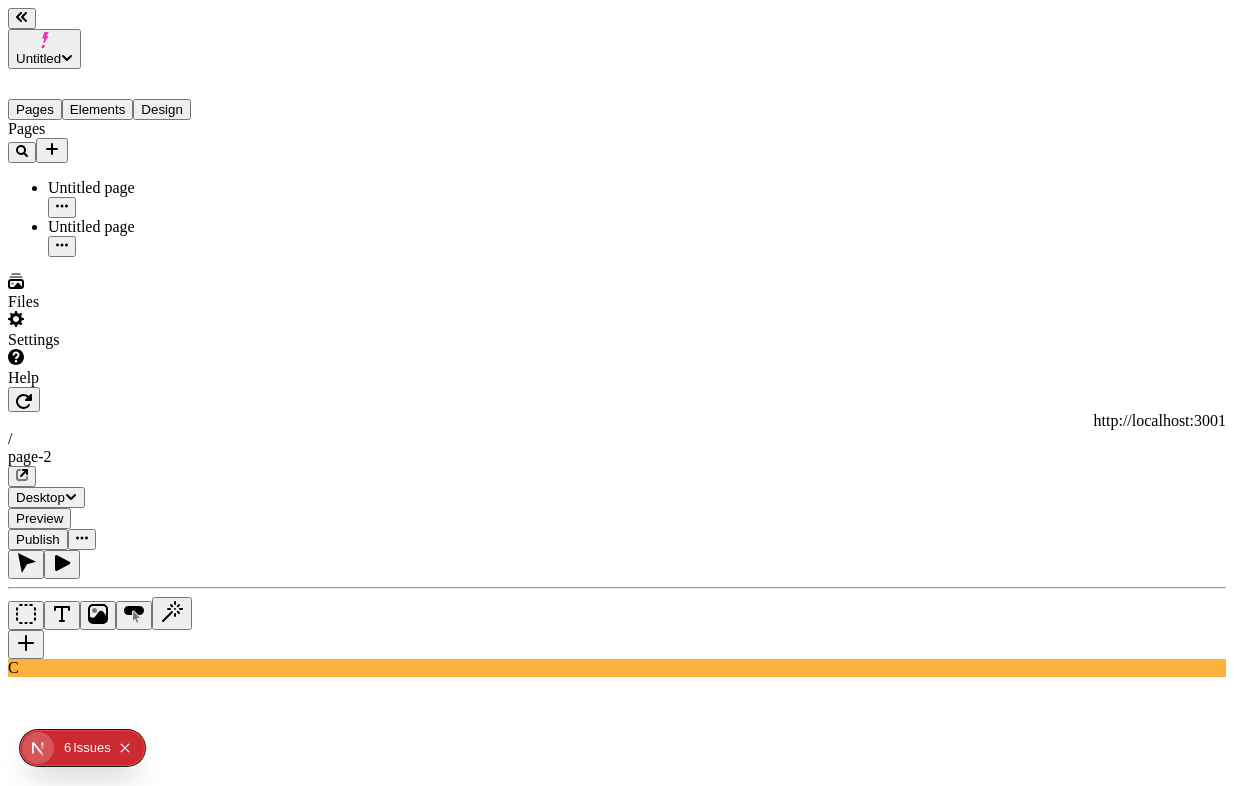 click on "Try Again" at bounding box center (44, 1690) 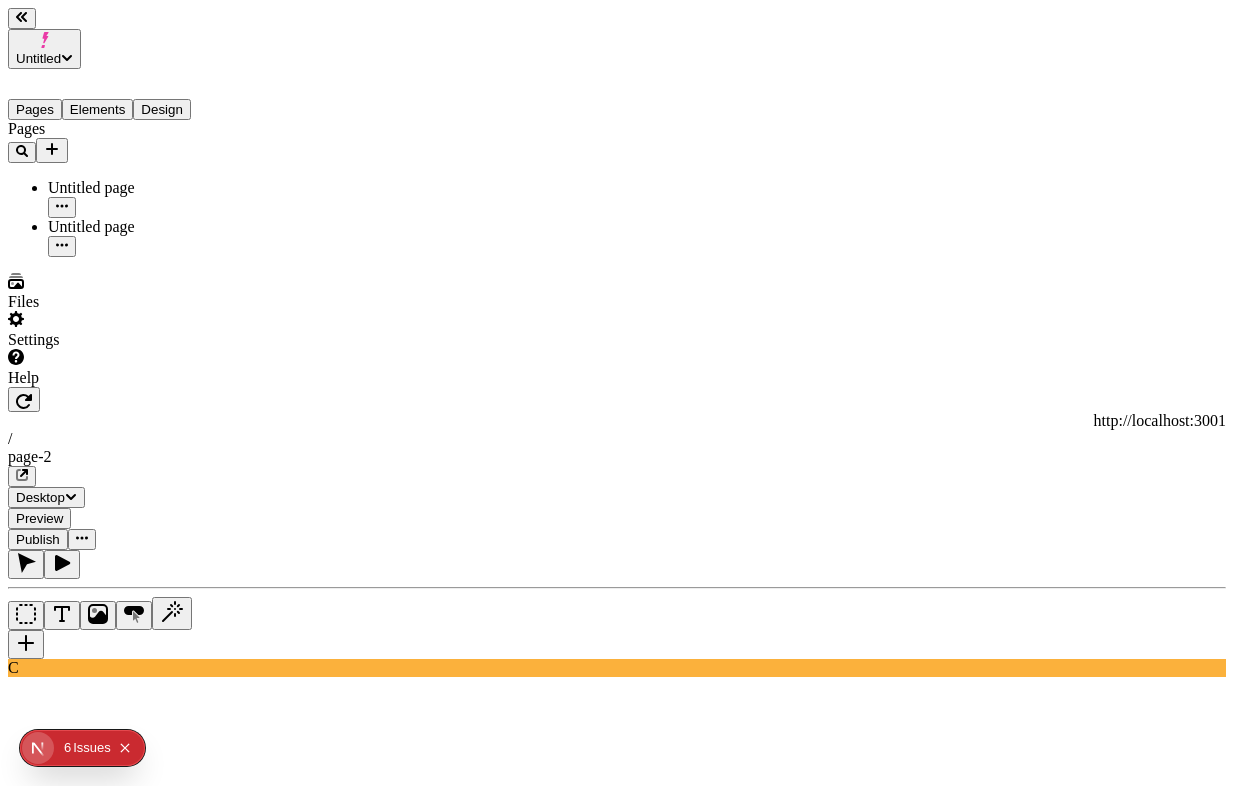 scroll, scrollTop: 0, scrollLeft: 601, axis: horizontal 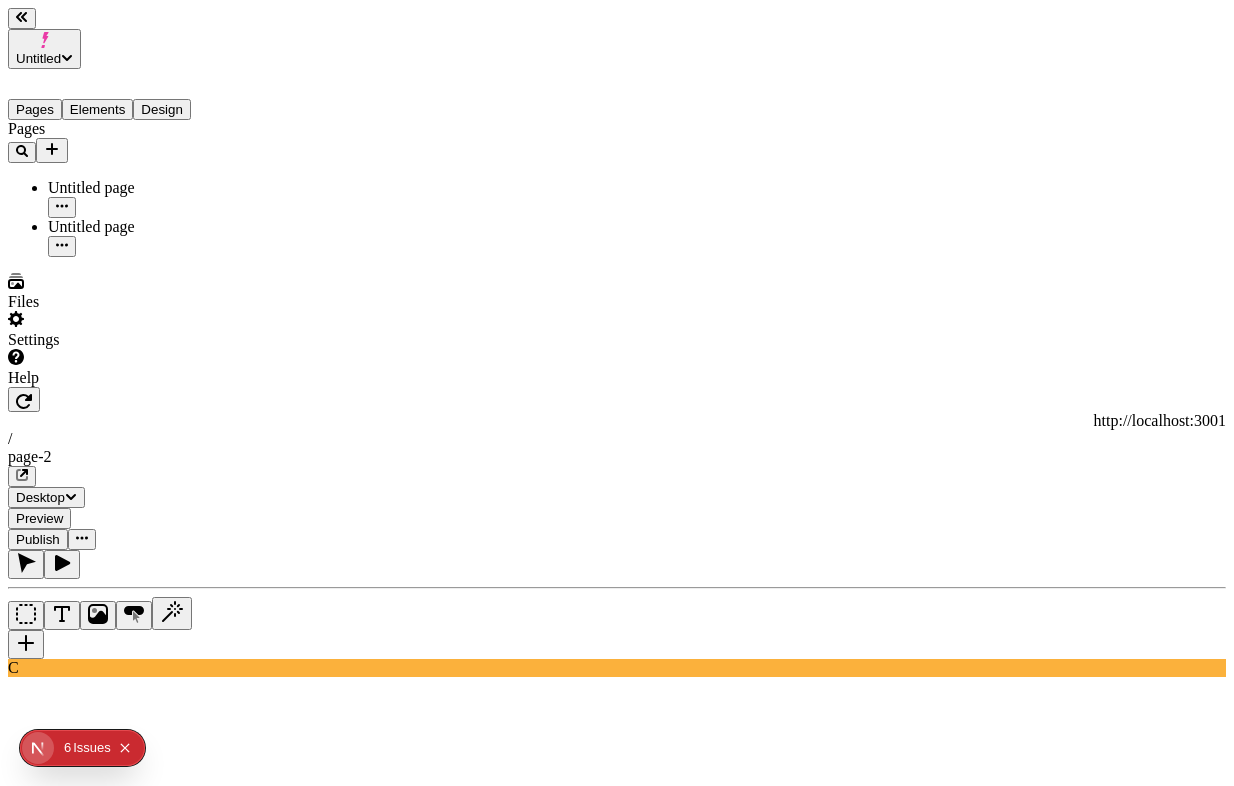 click at bounding box center [88, 1650] 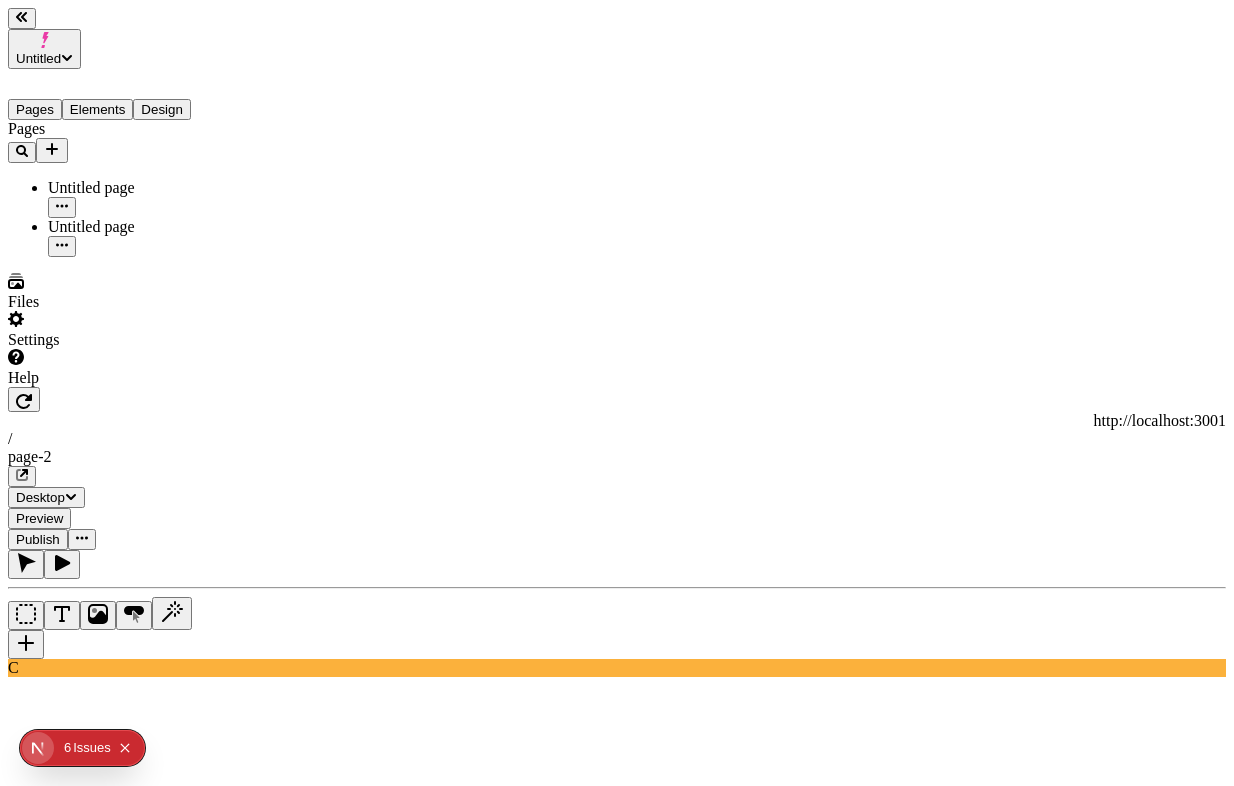 type on "5 buttons" 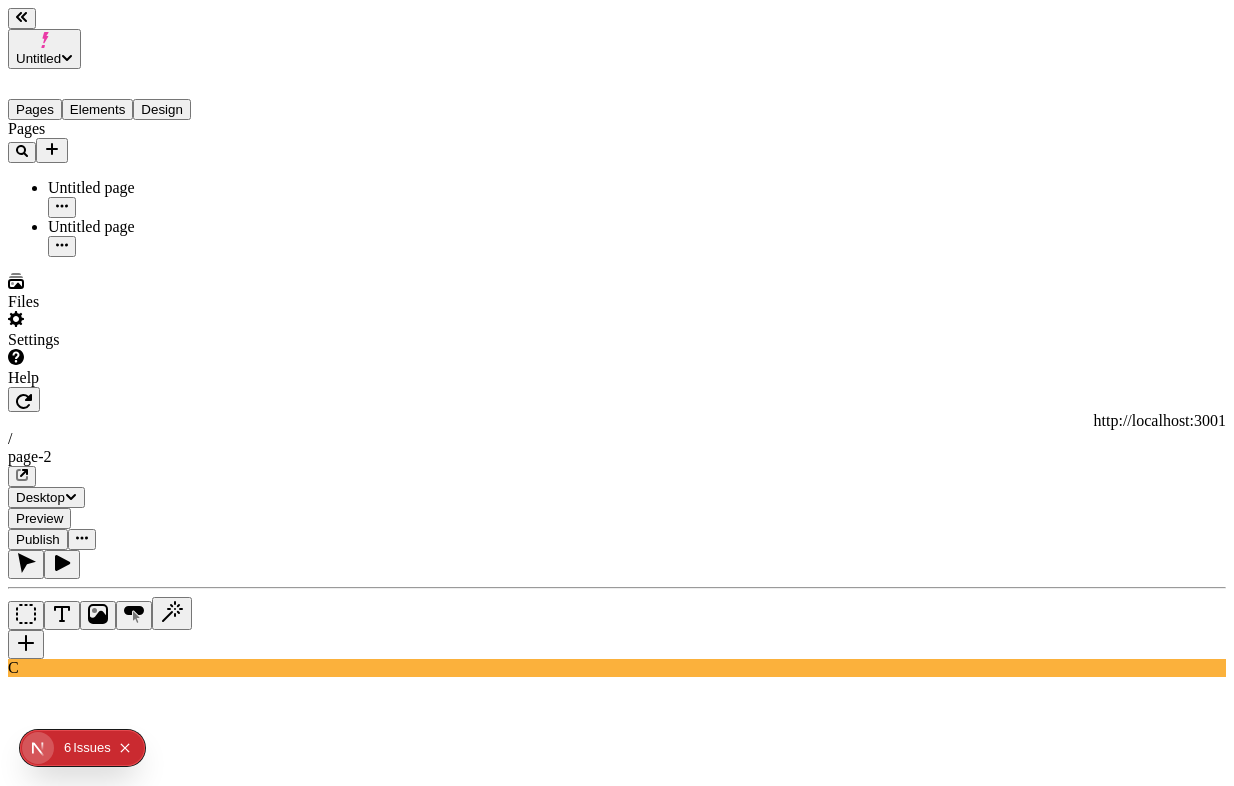 click 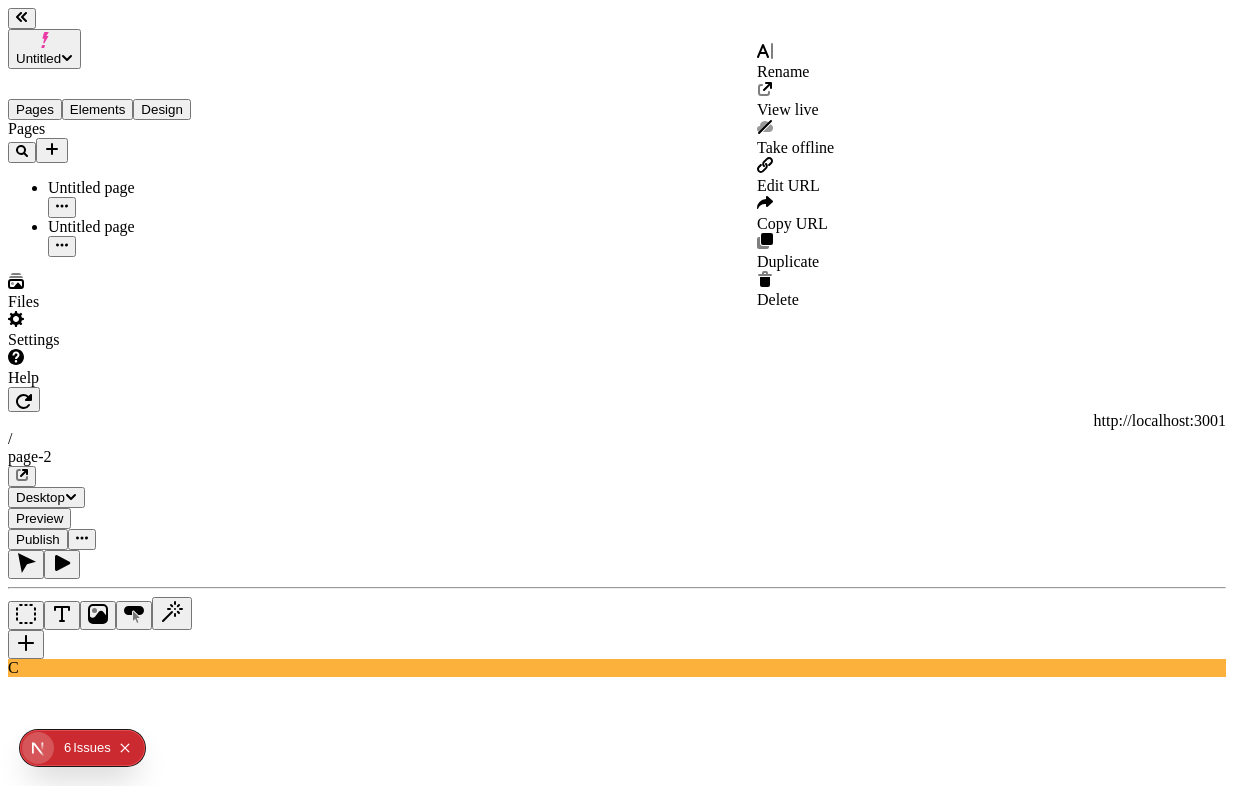 click 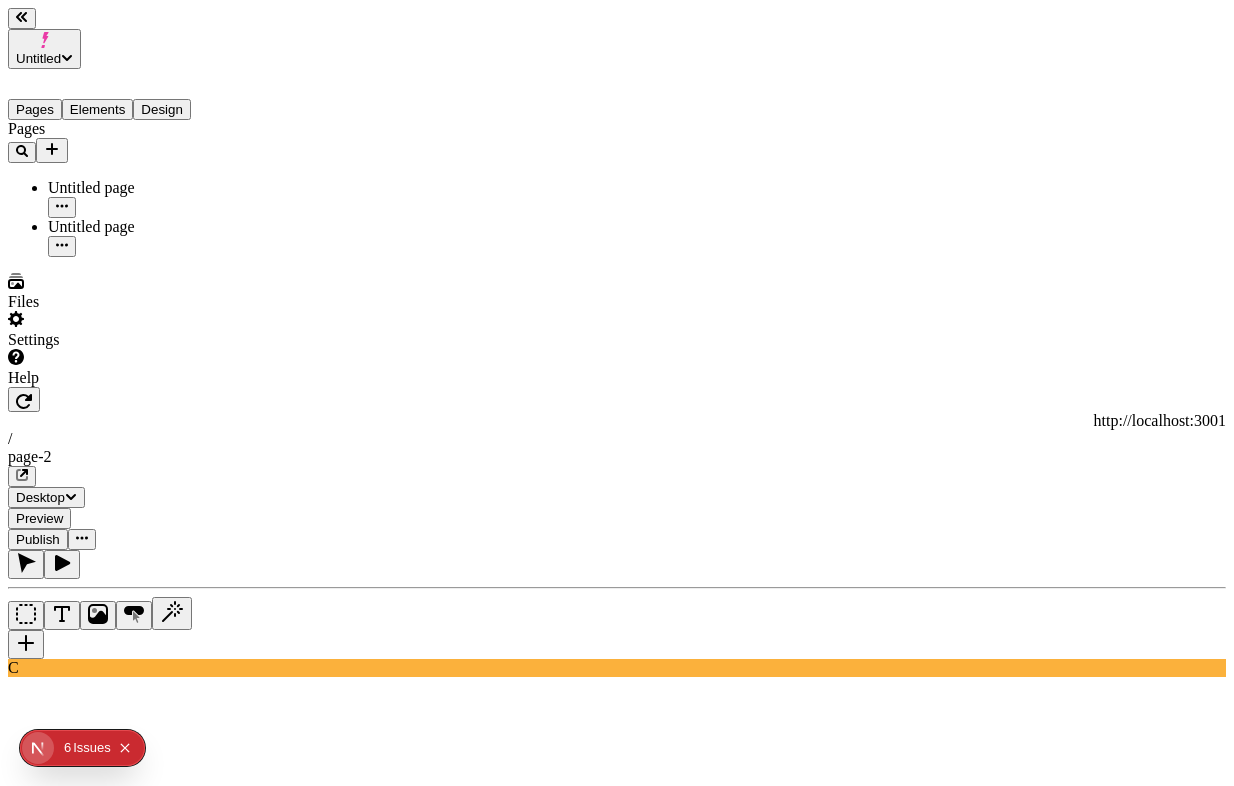click on "Desktop" at bounding box center [40, 497] 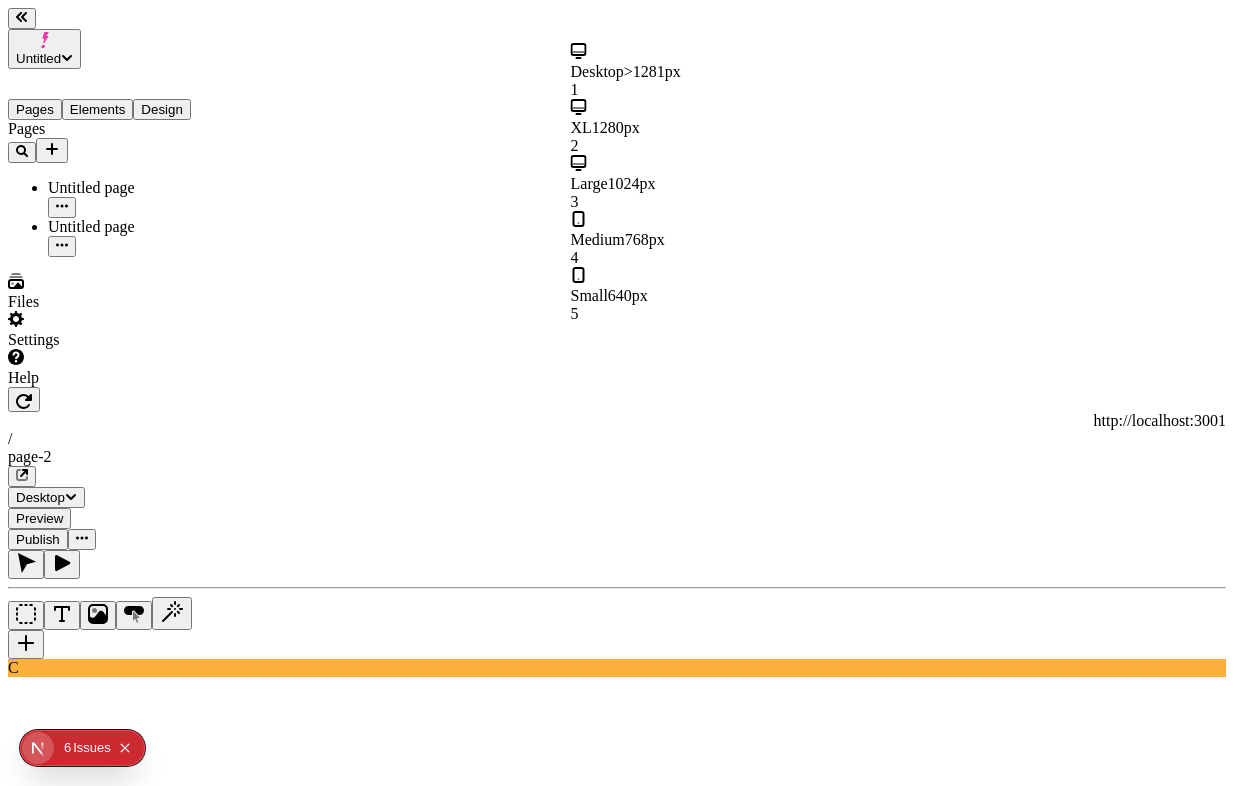 click on "Small 640px 5" at bounding box center (691, 295) 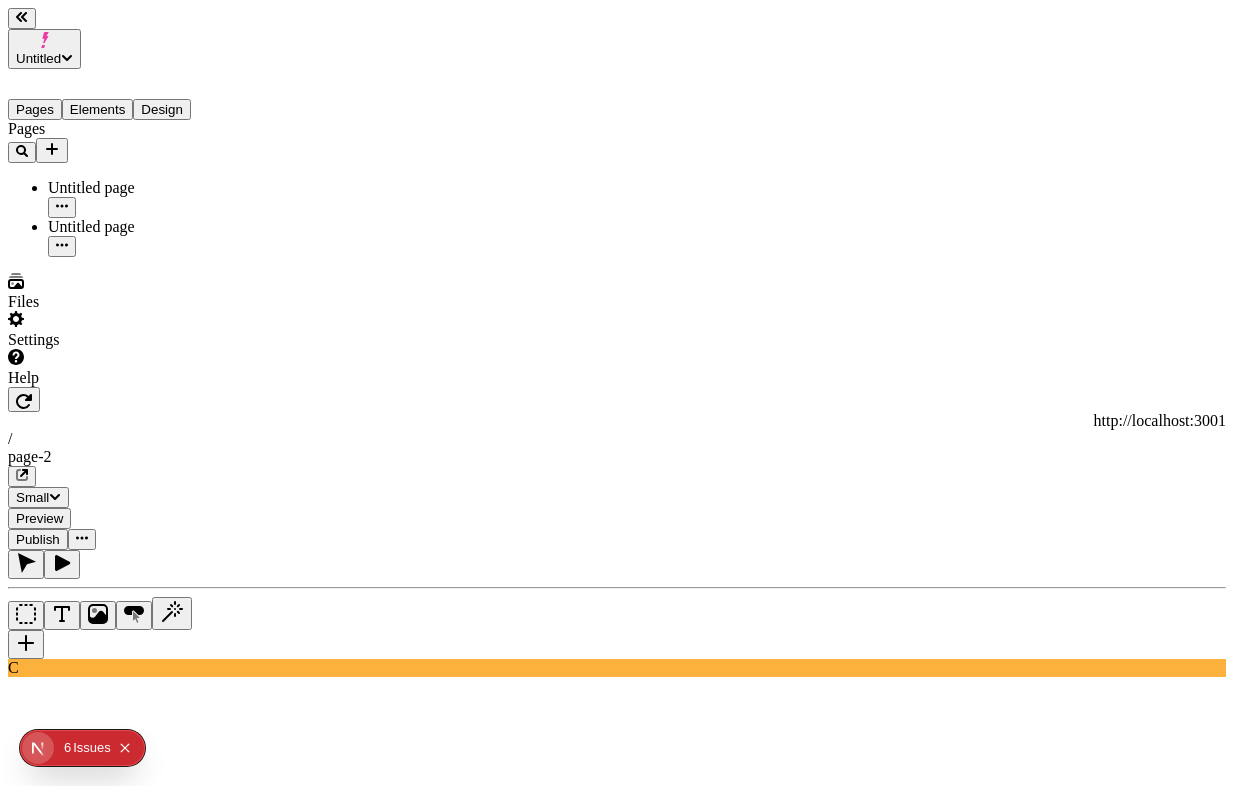 click on "Small" at bounding box center [32, 497] 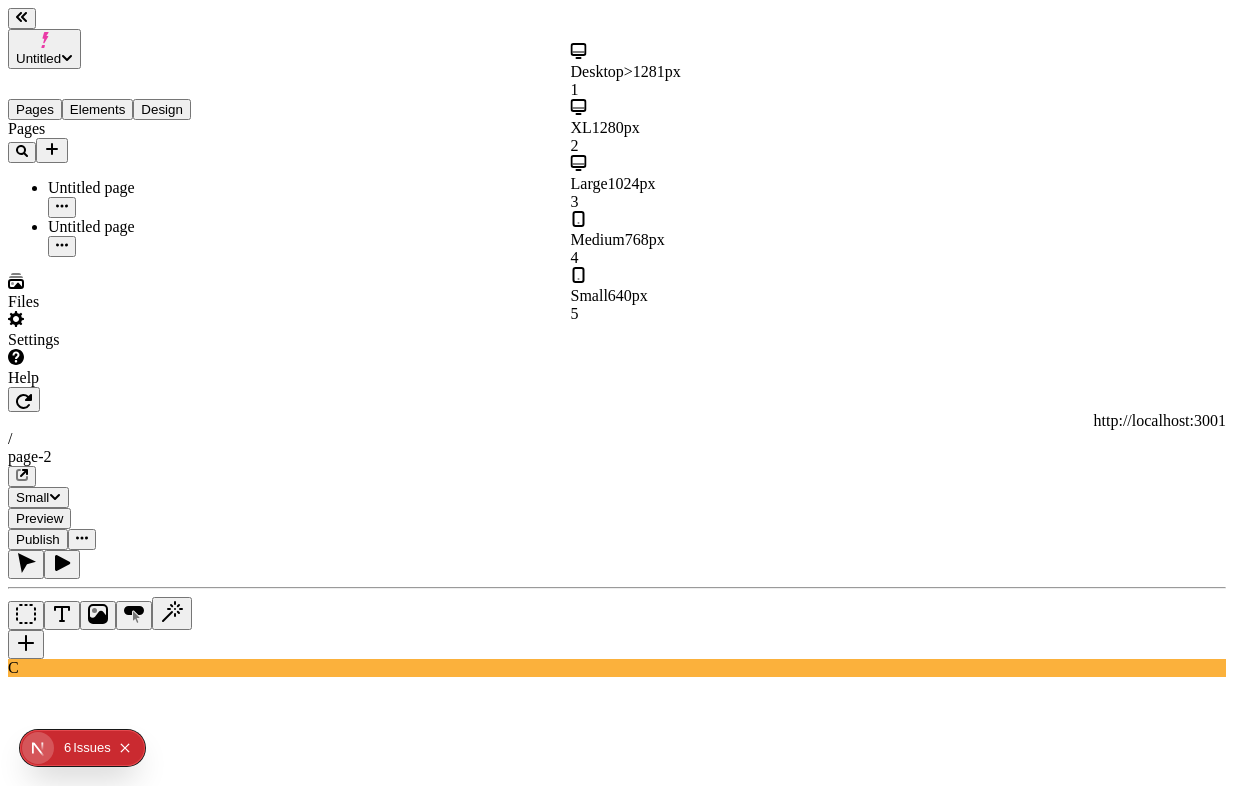 click on "Desktop >1281px 1" at bounding box center (691, 71) 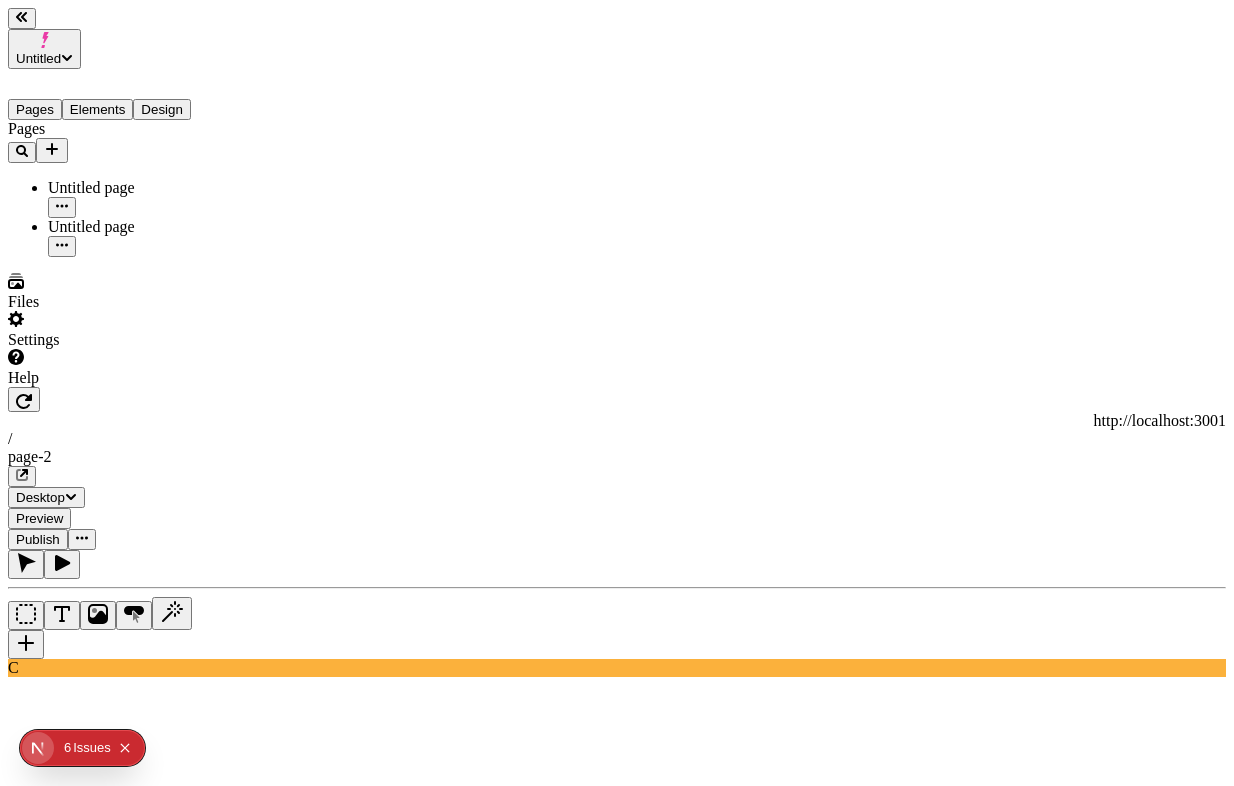 scroll, scrollTop: 0, scrollLeft: 0, axis: both 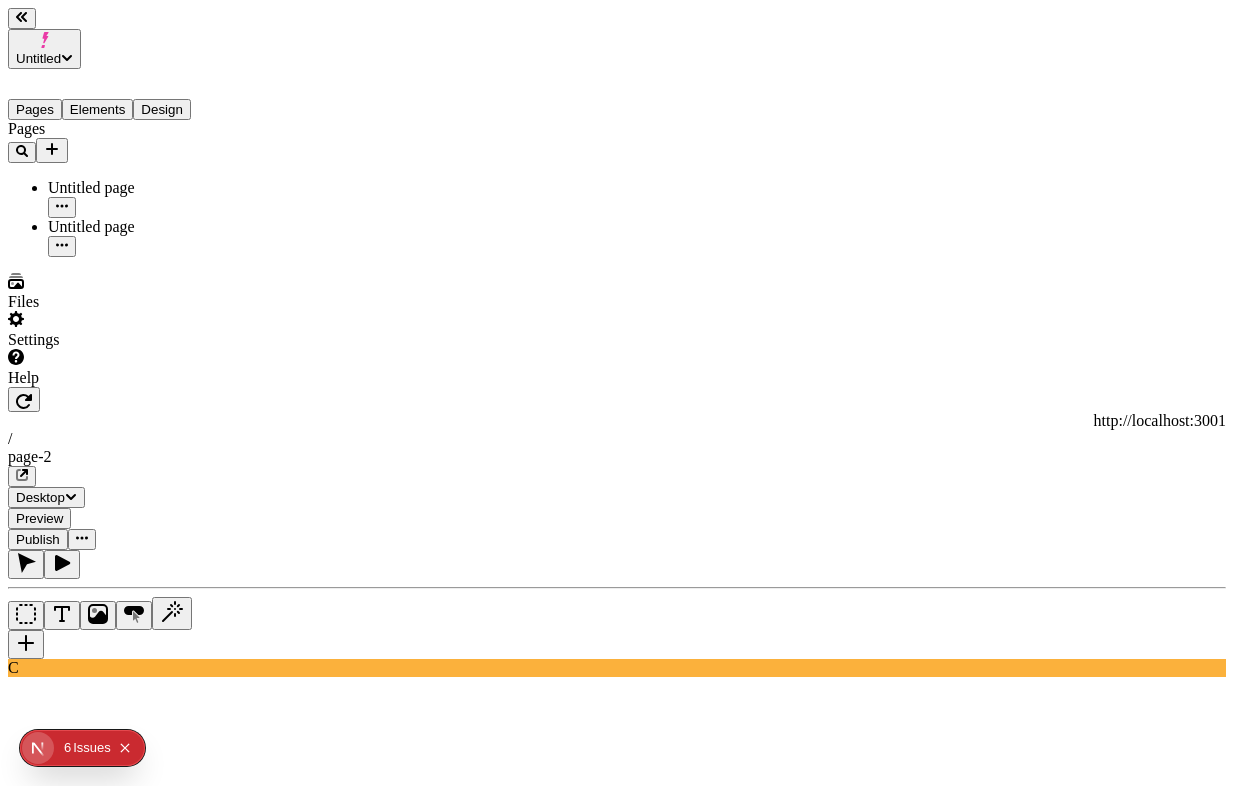 click on "Reject" at bounding box center [101, 1618] 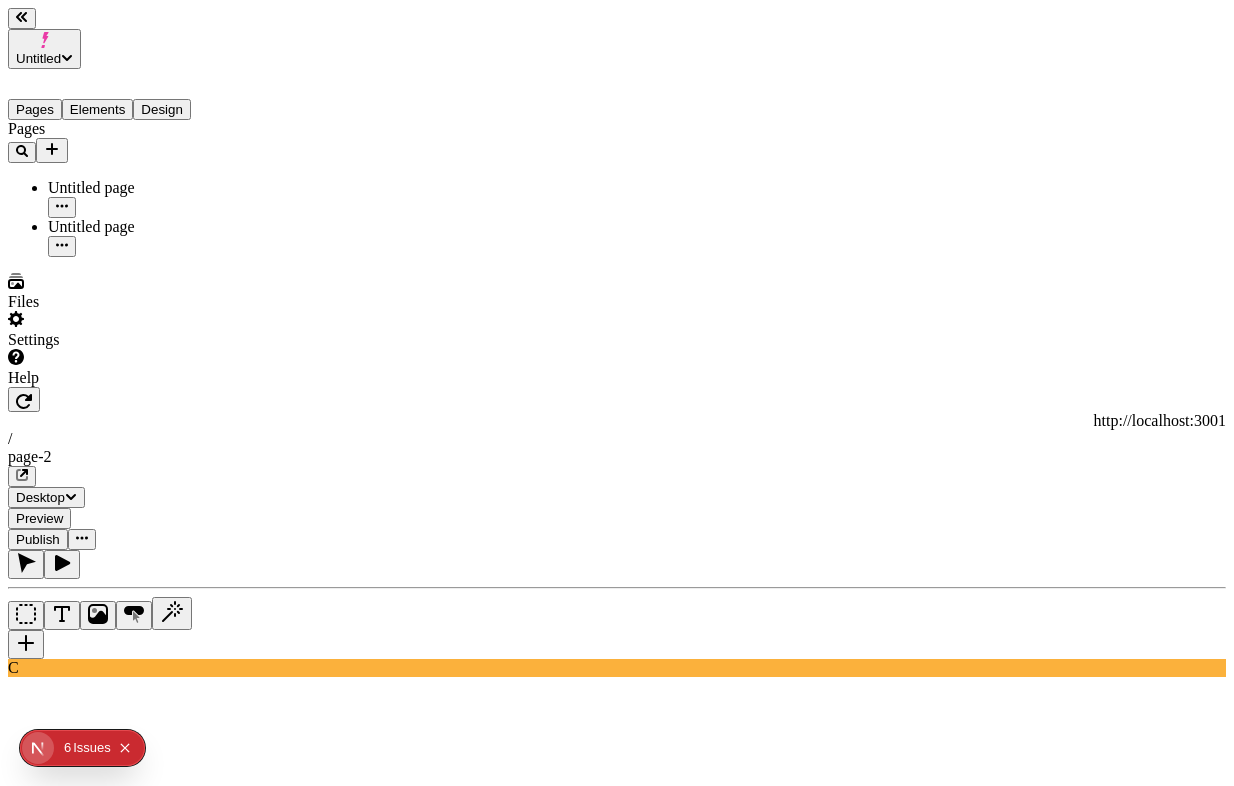 click on "3 buttons side by side stacking on mobile
- 4 buttons
- 5 buttons" at bounding box center [128, 1590] 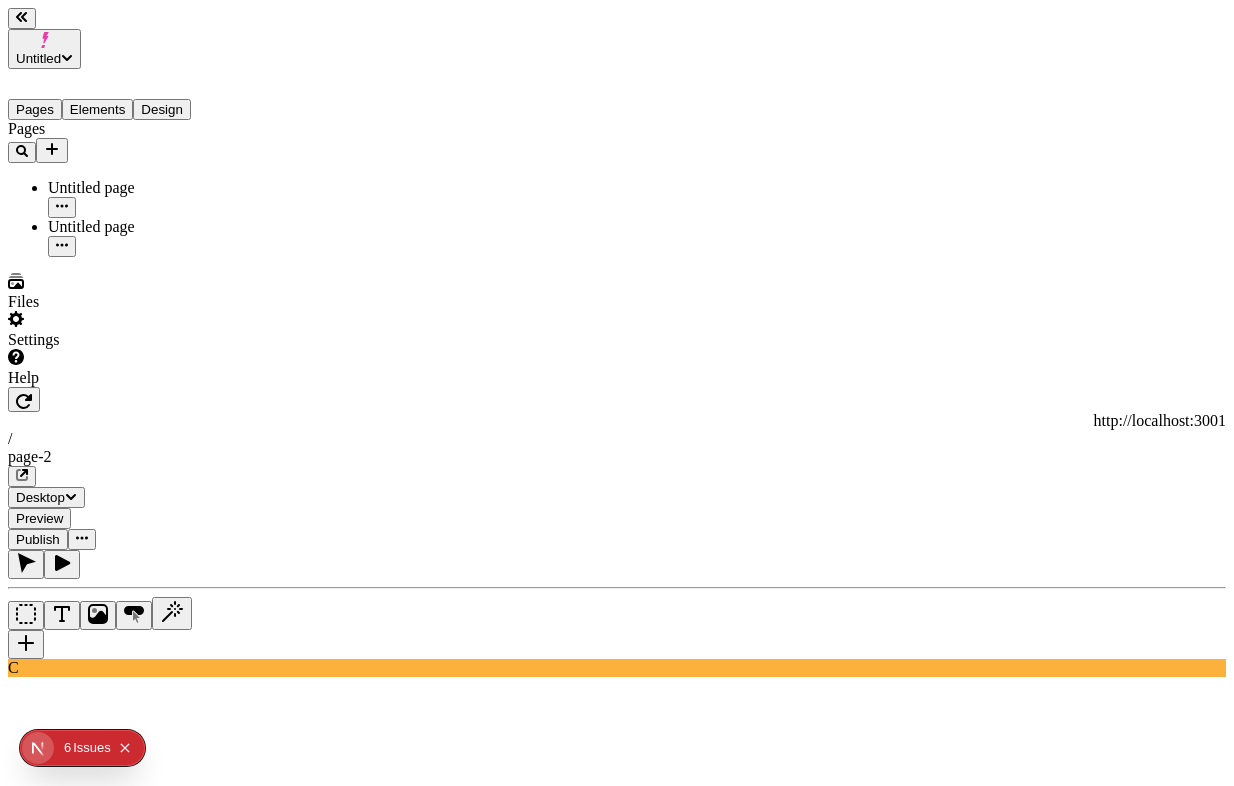 click 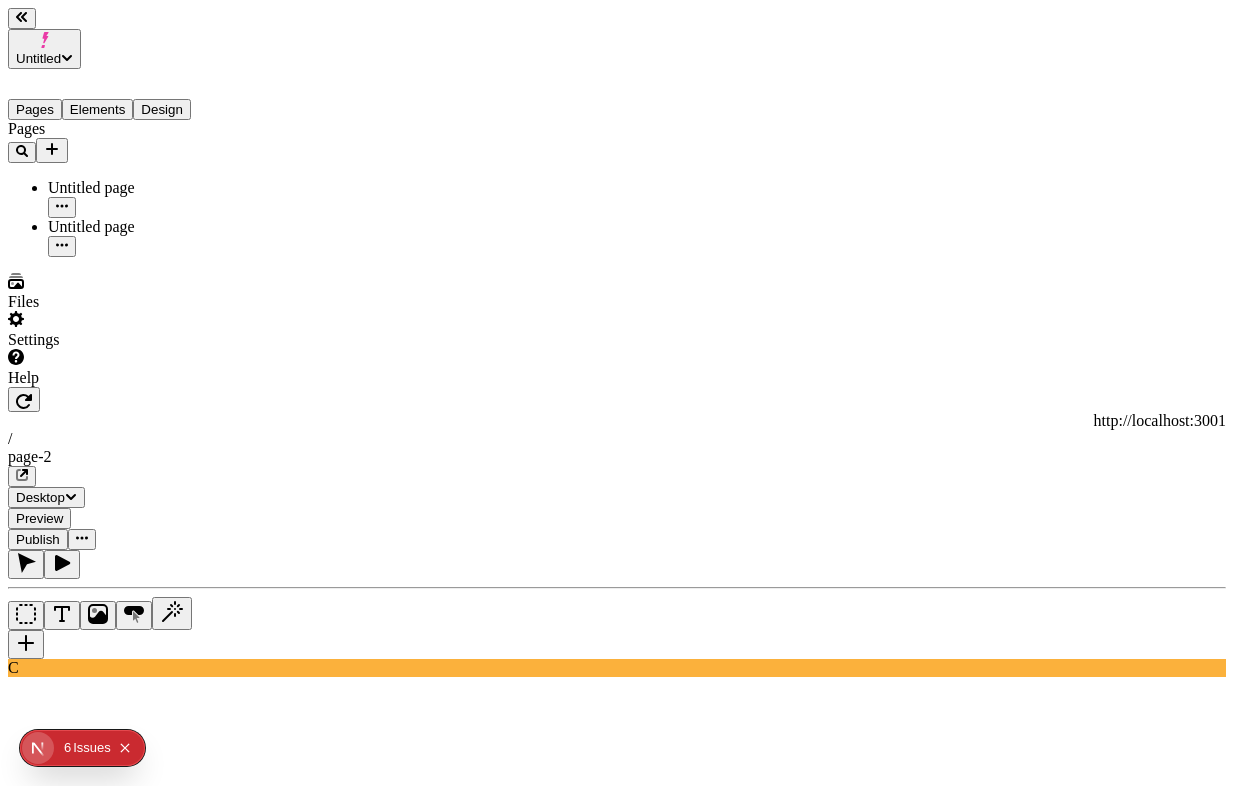 click on "Untitled Pages Elements Design Pages Untitled page Untitled page Files Settings Help http://localhost:3001 / page-2 Desktop Preview Publish C Metadata Online Path /page-2 Title Description Social Image Choose an image Choose Exclude from search engines Canonical URL Sitemap priority 0.75 Sitemap frequency Hourly Snippets AI Page" at bounding box center (617, 1105) 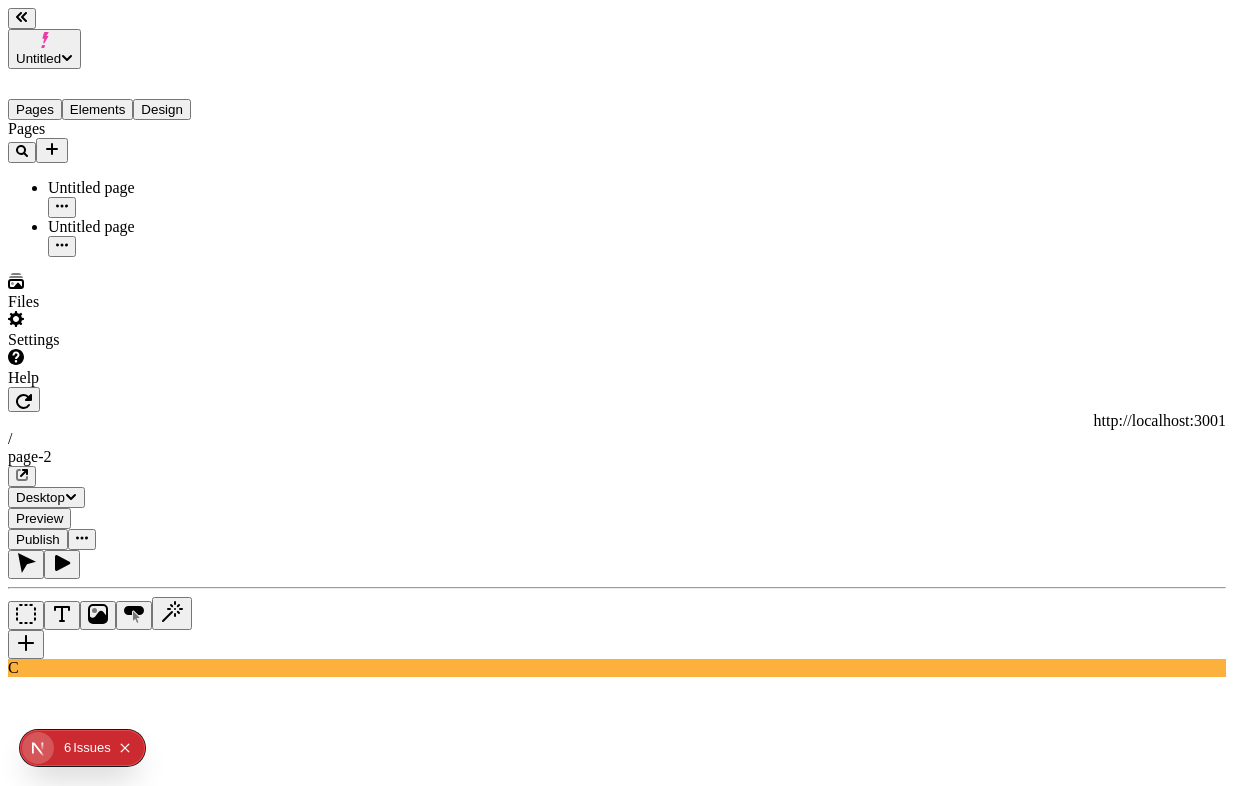 click at bounding box center (88, 1593) 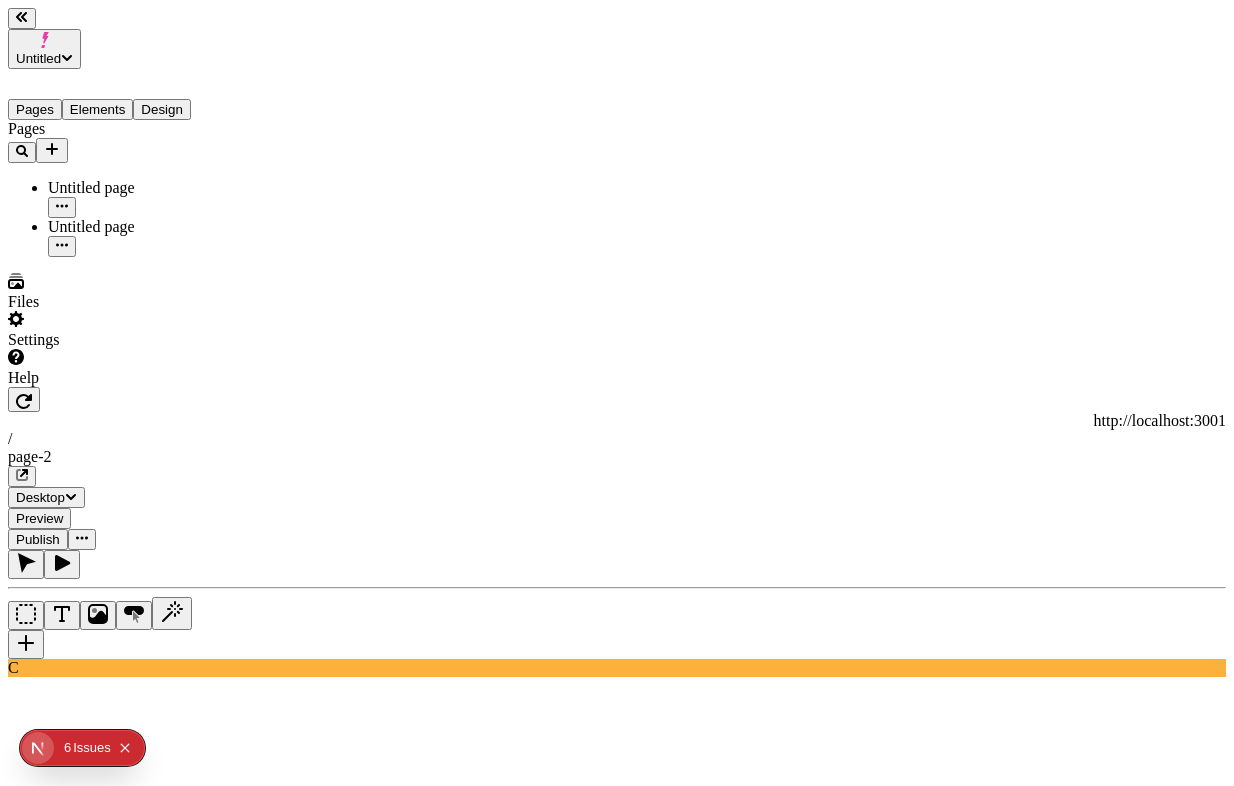 type on "2 buttons side by side" 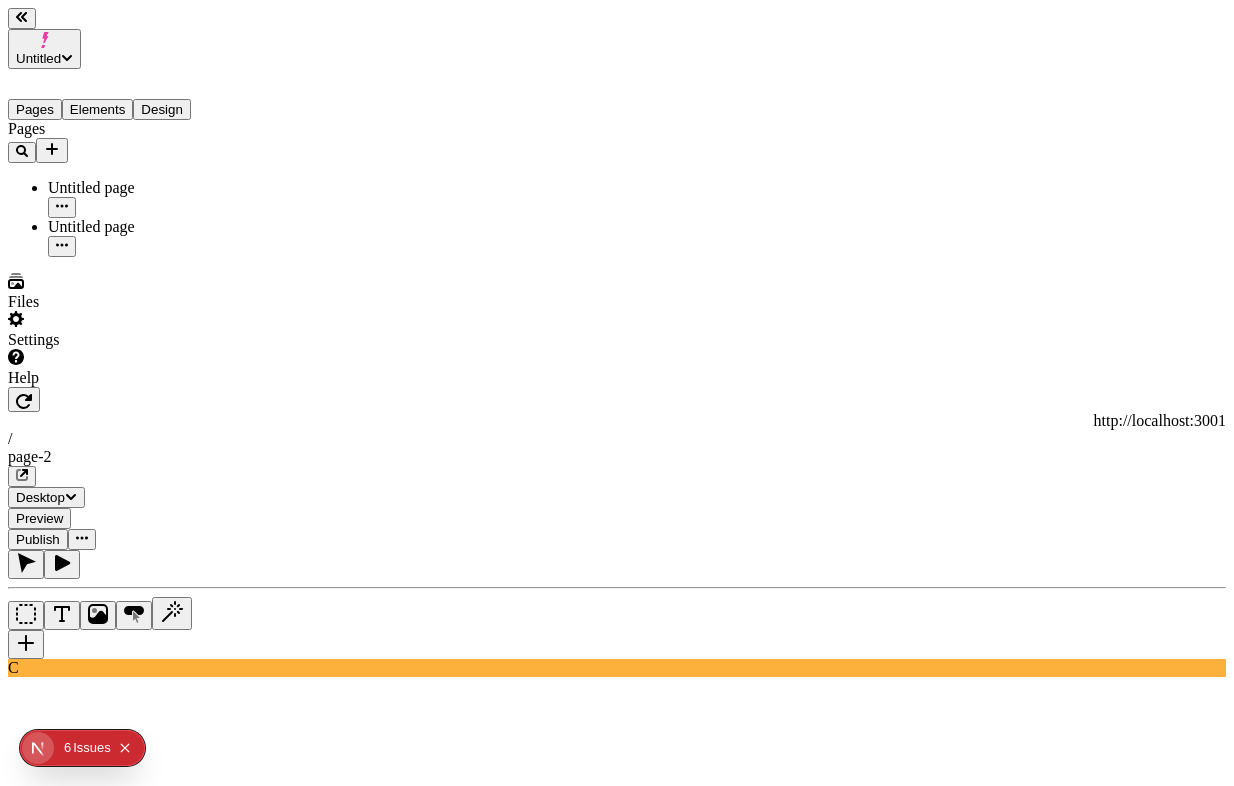 click on "Generate" at bounding box center [205, 1609] 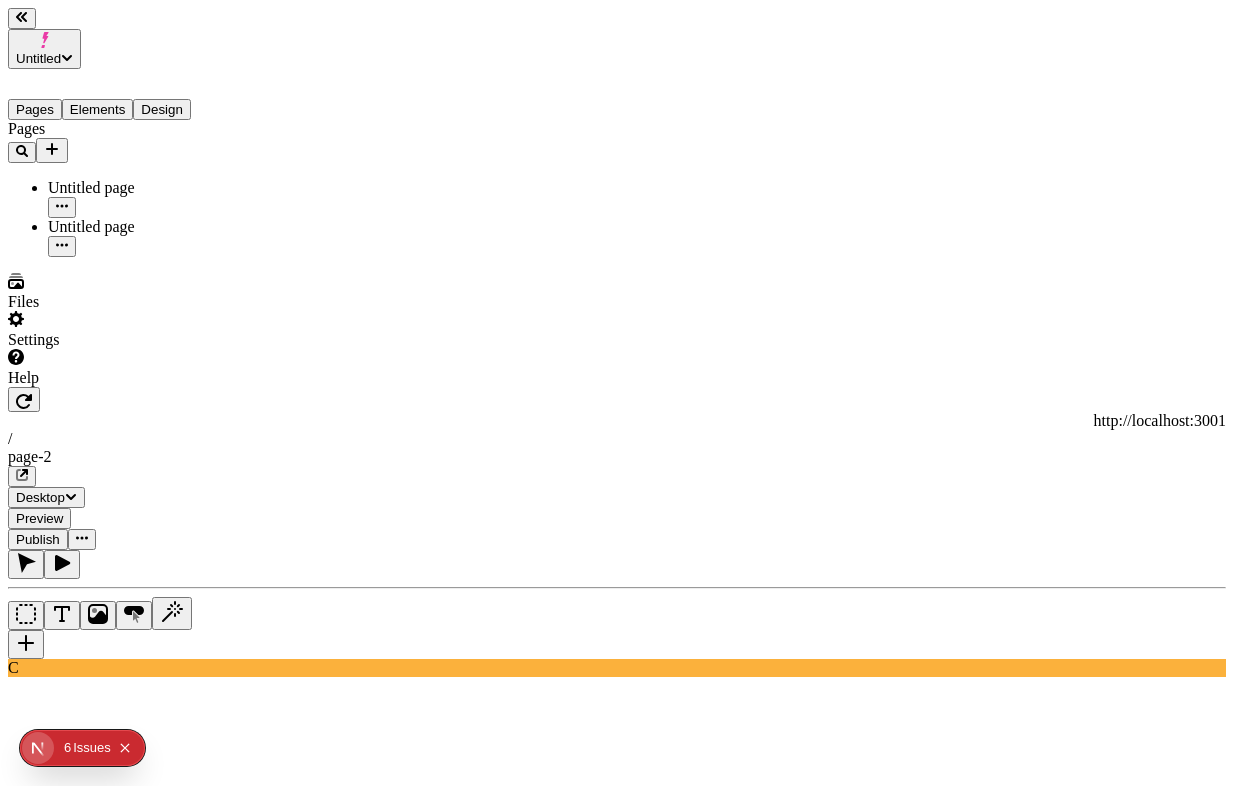 click 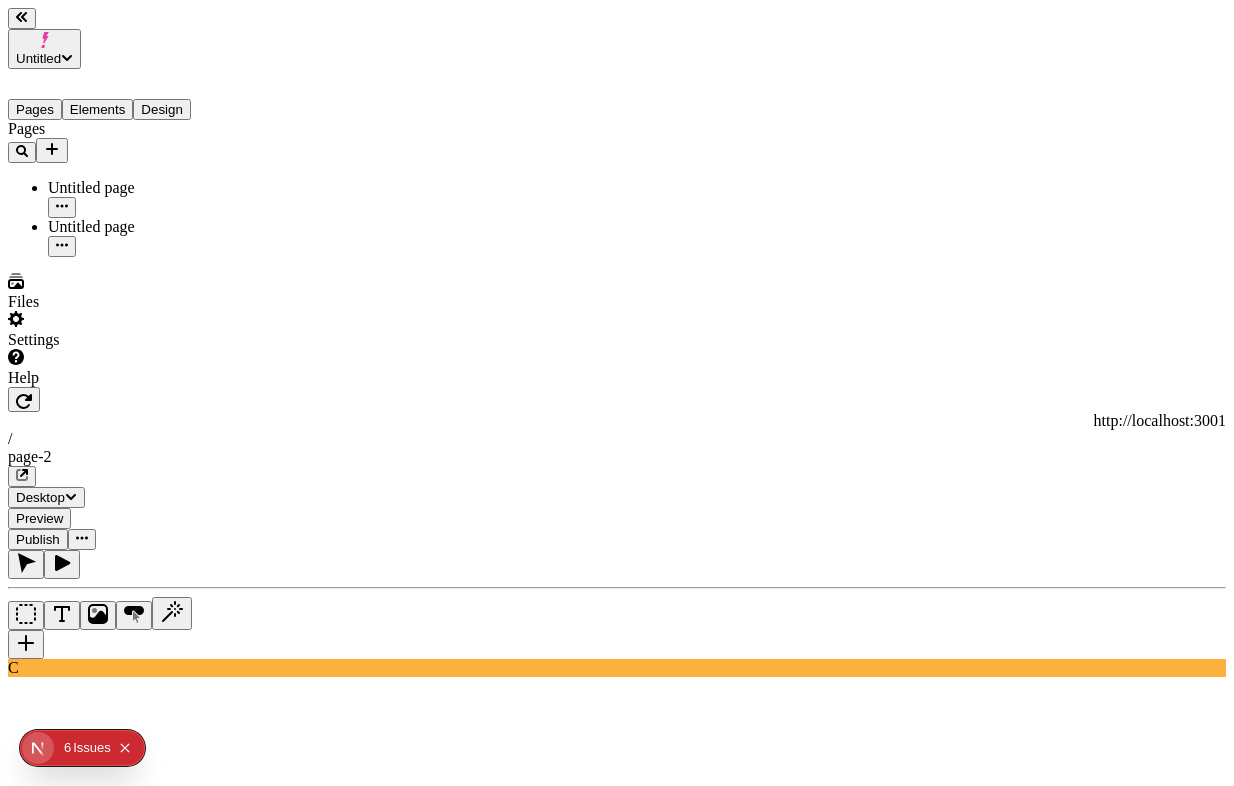 click at bounding box center [88, 1593] 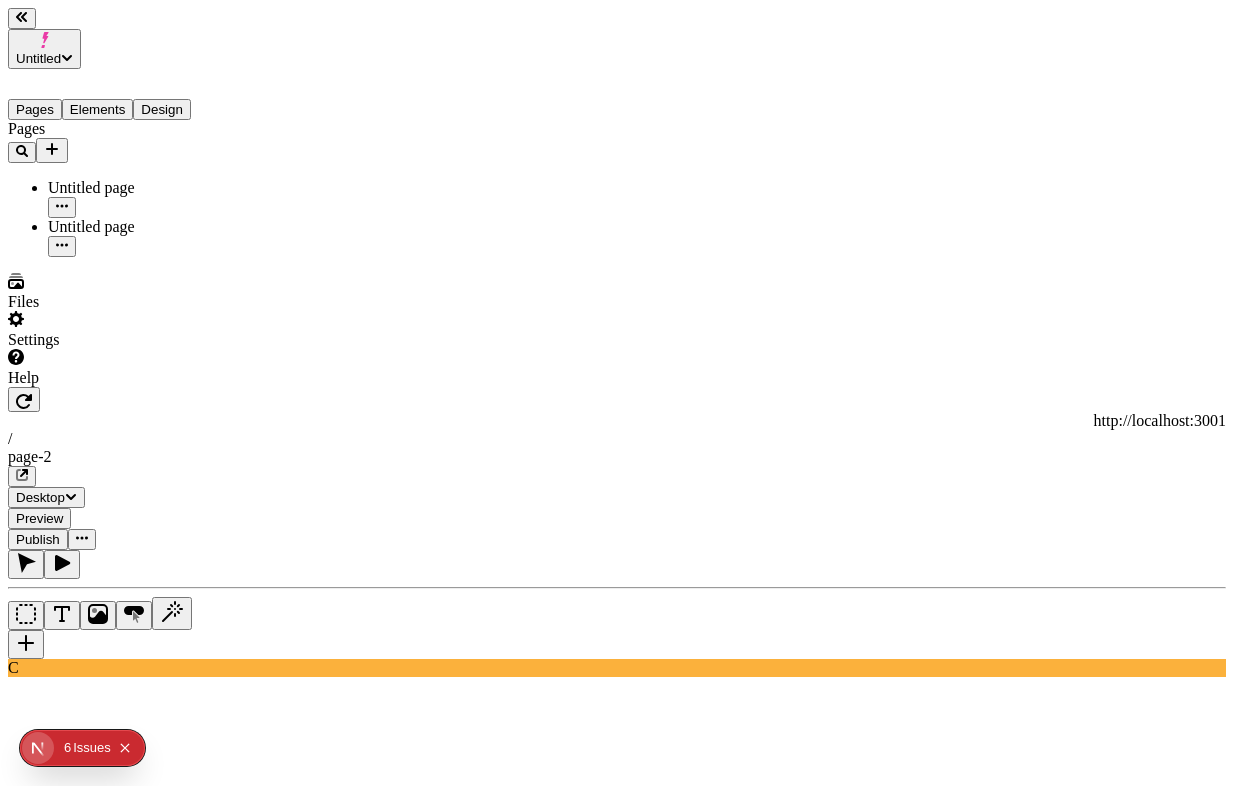 type on "a product carousel with the shoes i have for sale" 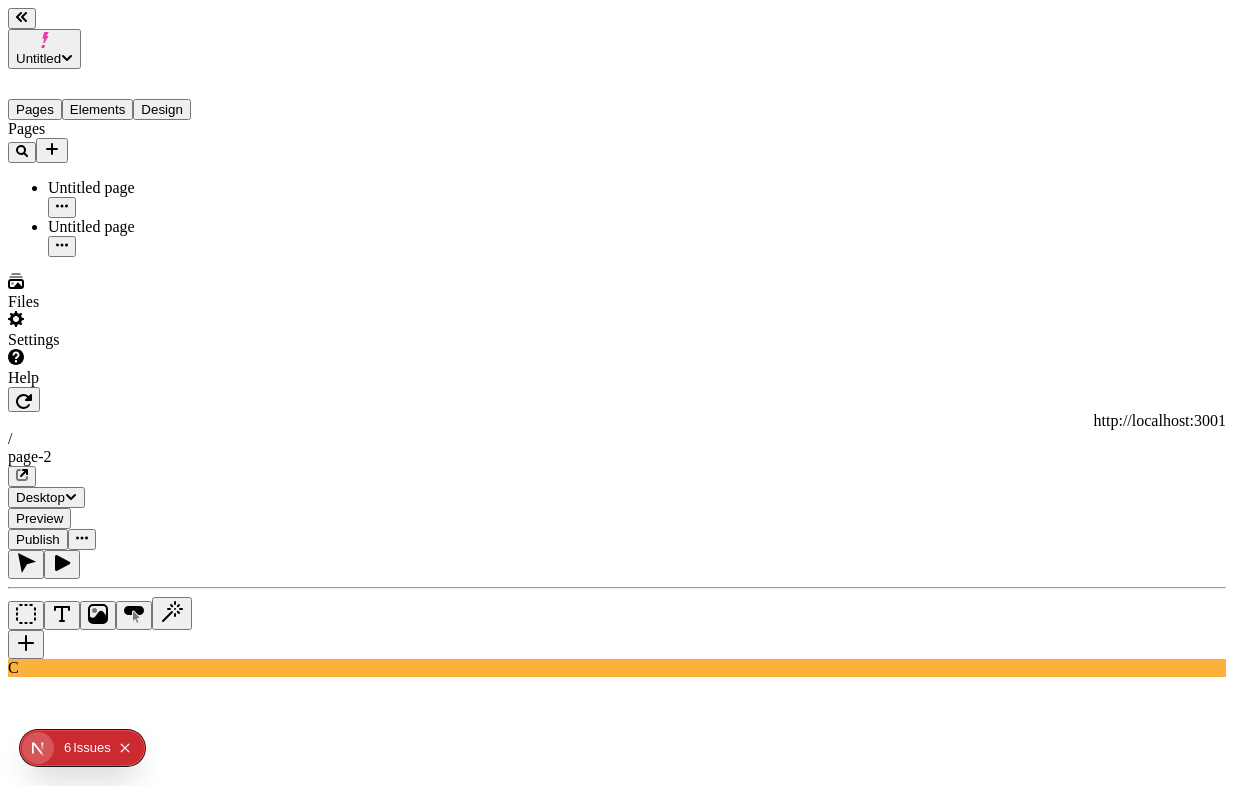 click on "Generate" at bounding box center (205, 1609) 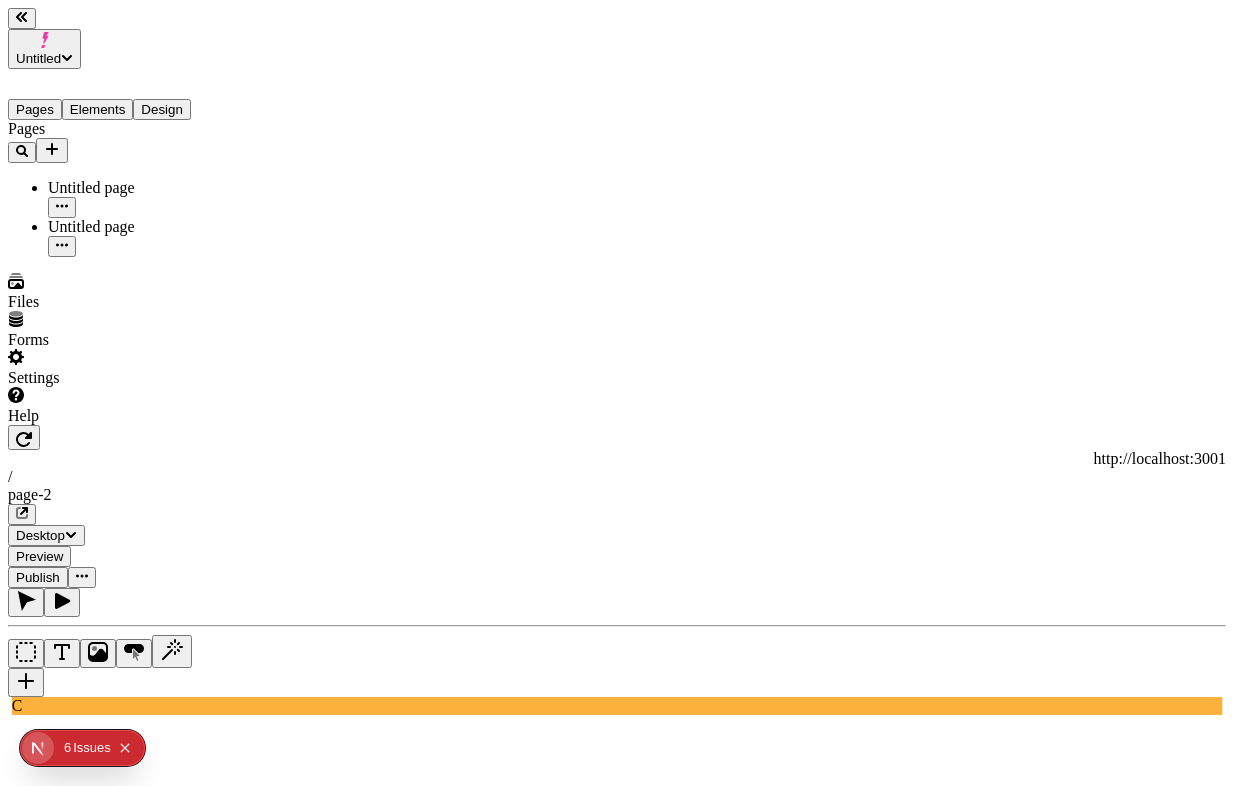 click on "Try Again" at bounding box center [44, 1746] 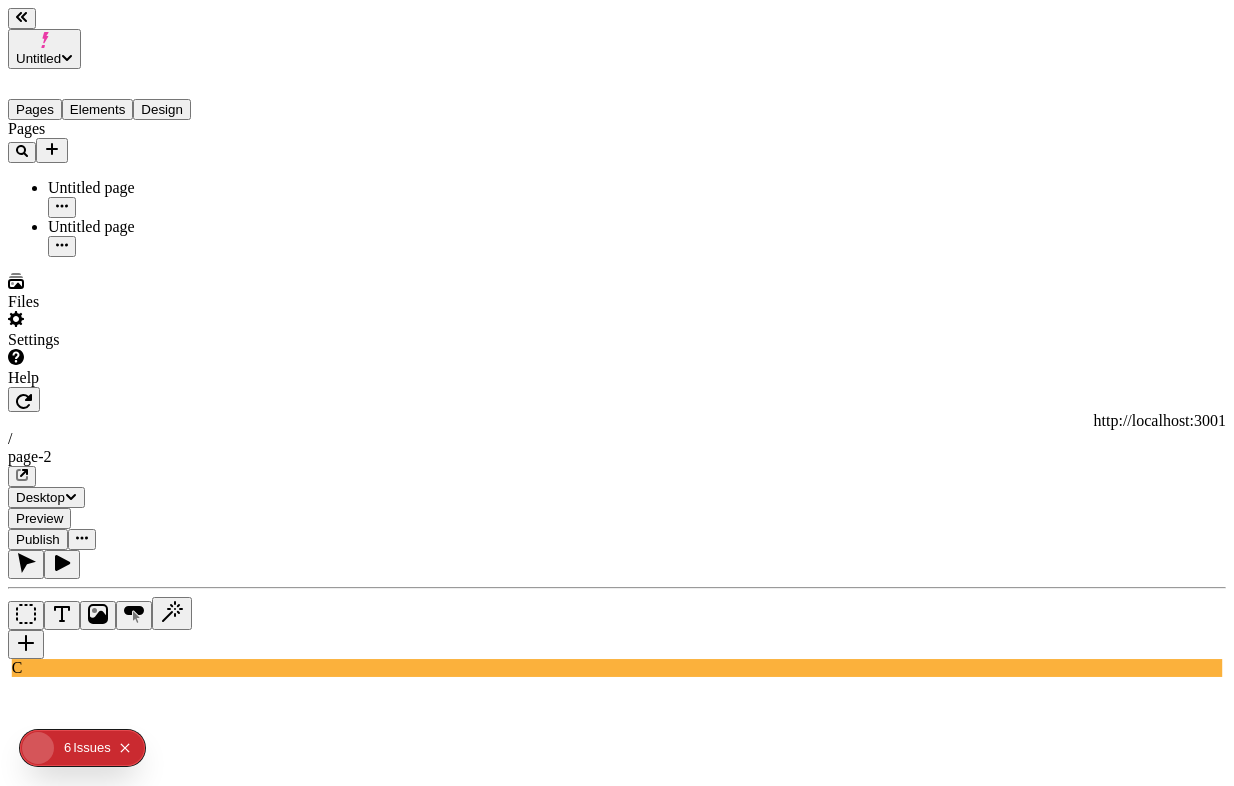 scroll, scrollTop: 0, scrollLeft: 0, axis: both 